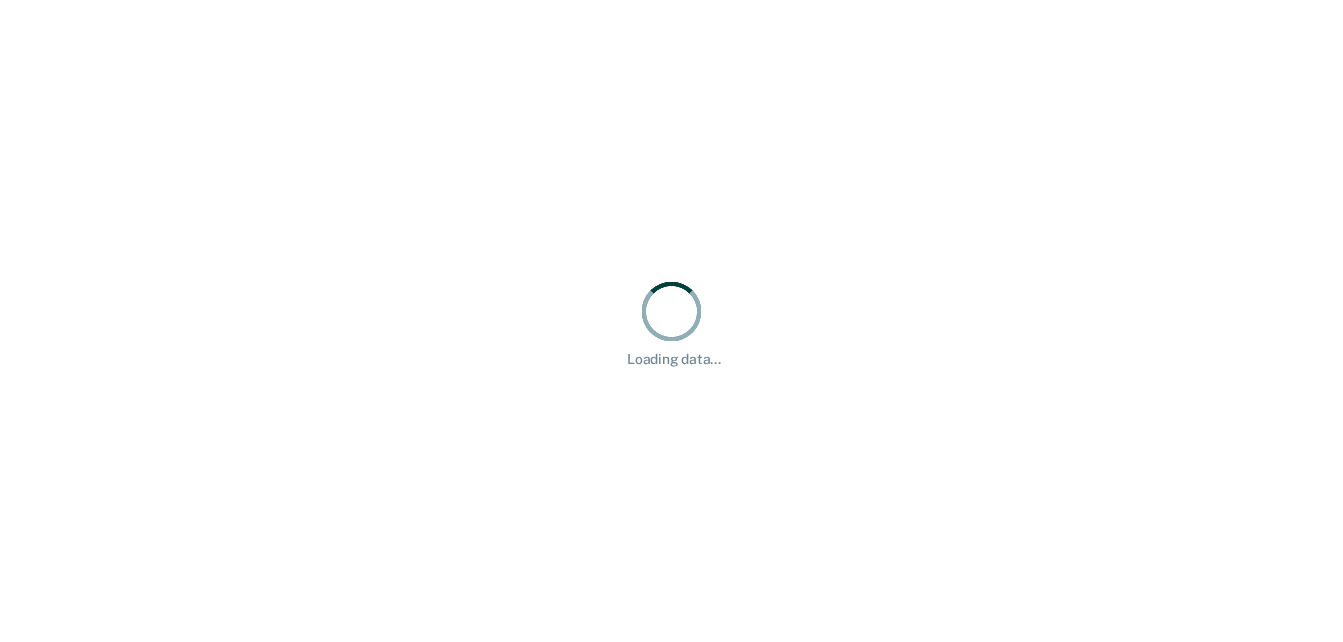 scroll, scrollTop: 0, scrollLeft: 0, axis: both 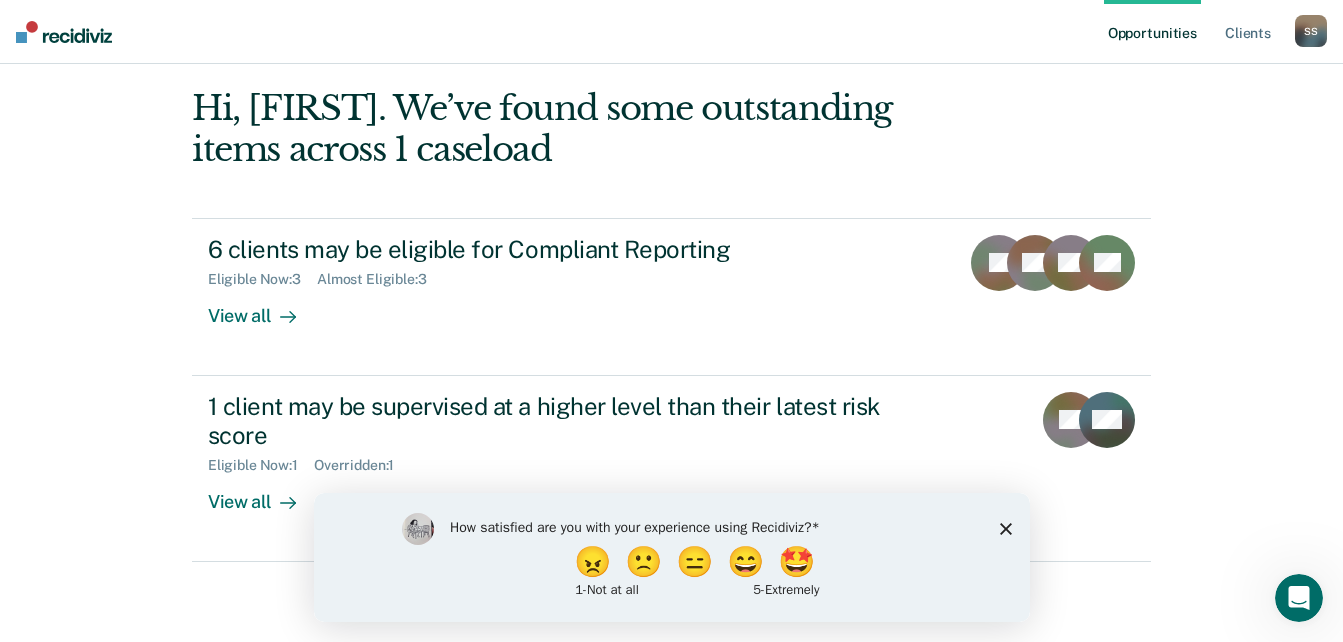 click 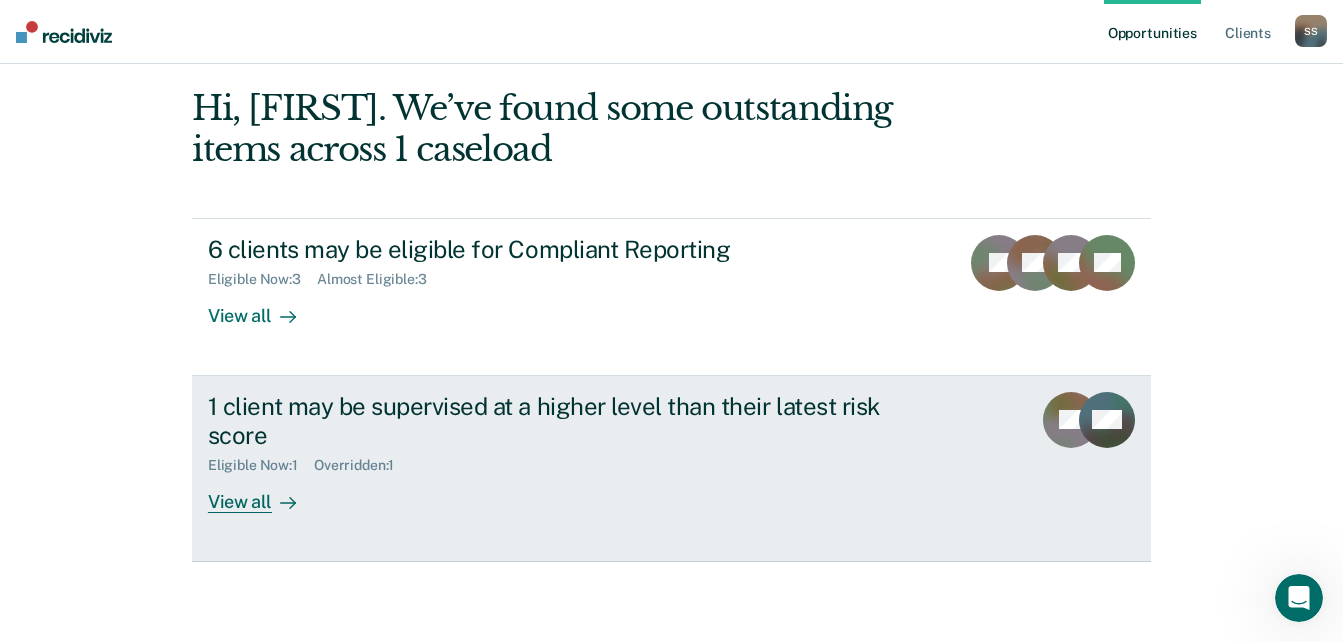 click on "1 client may be supervised at a higher level than their latest risk score" at bounding box center (559, 421) 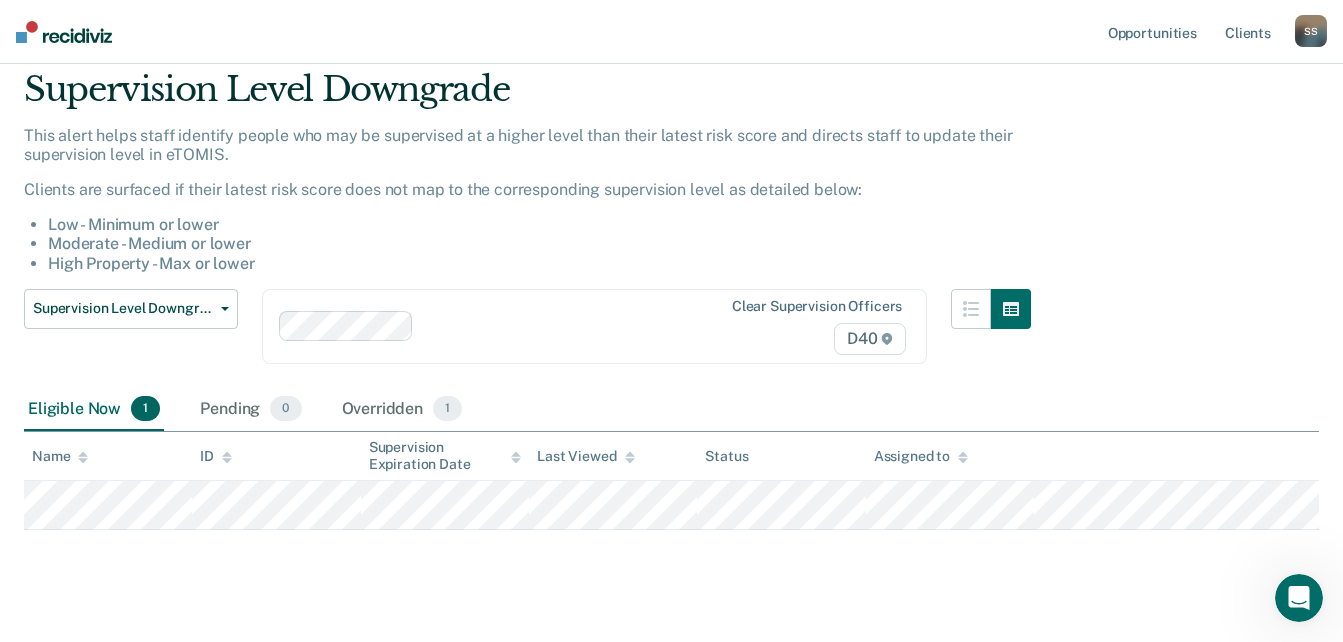 scroll, scrollTop: 101, scrollLeft: 0, axis: vertical 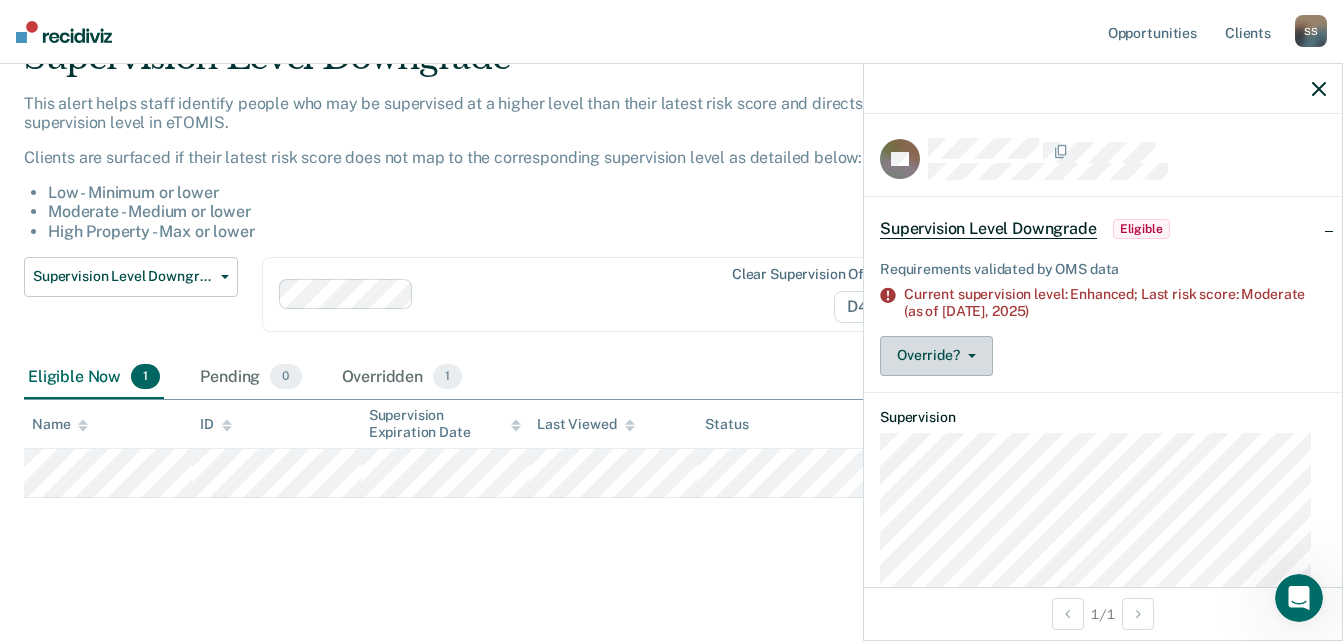 click on "Override?" at bounding box center (936, 356) 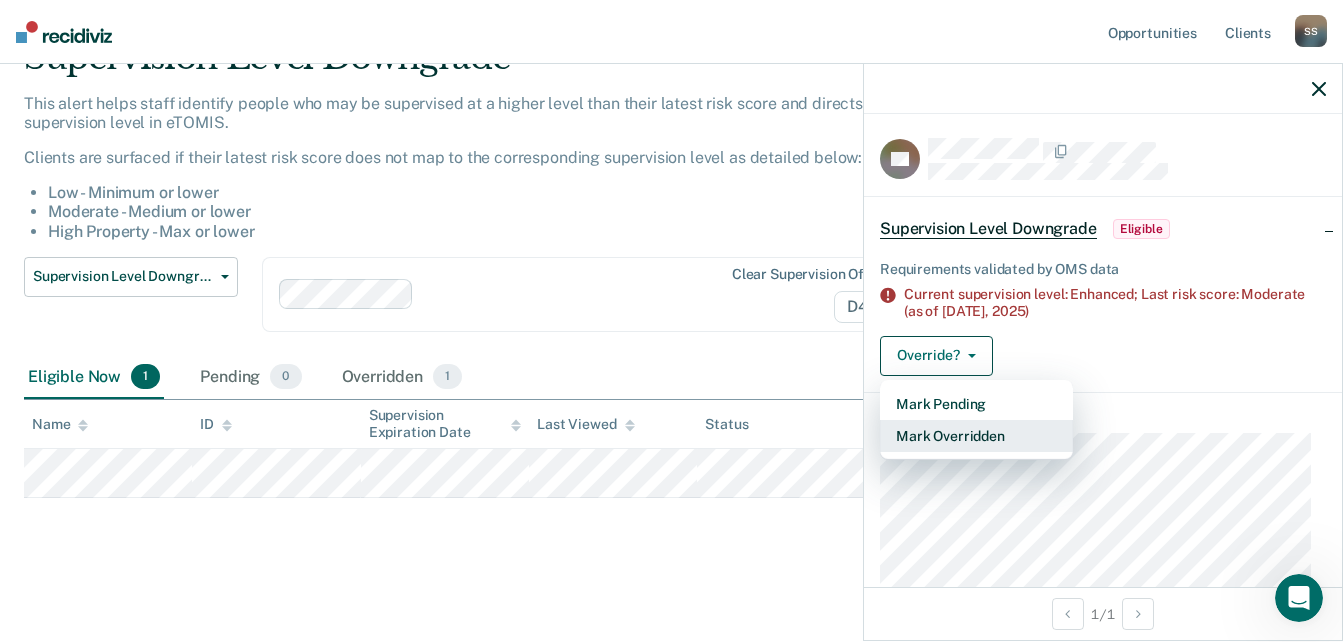 click on "Mark Overridden" at bounding box center [976, 436] 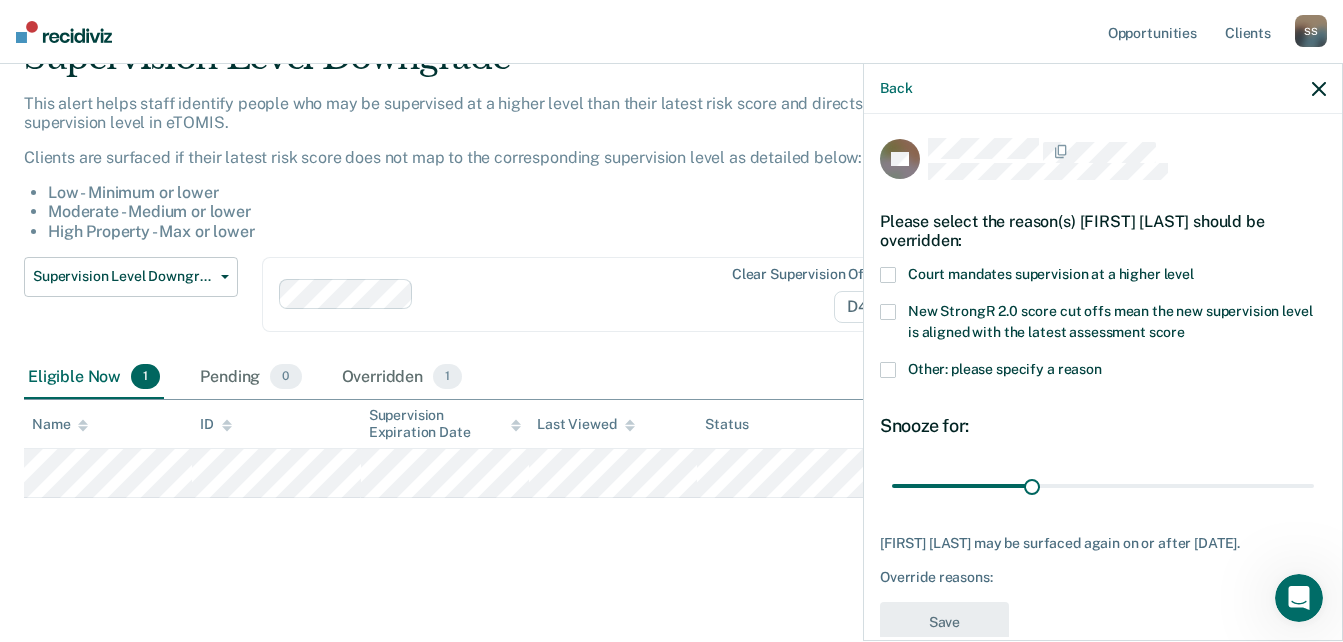 click at bounding box center (888, 275) 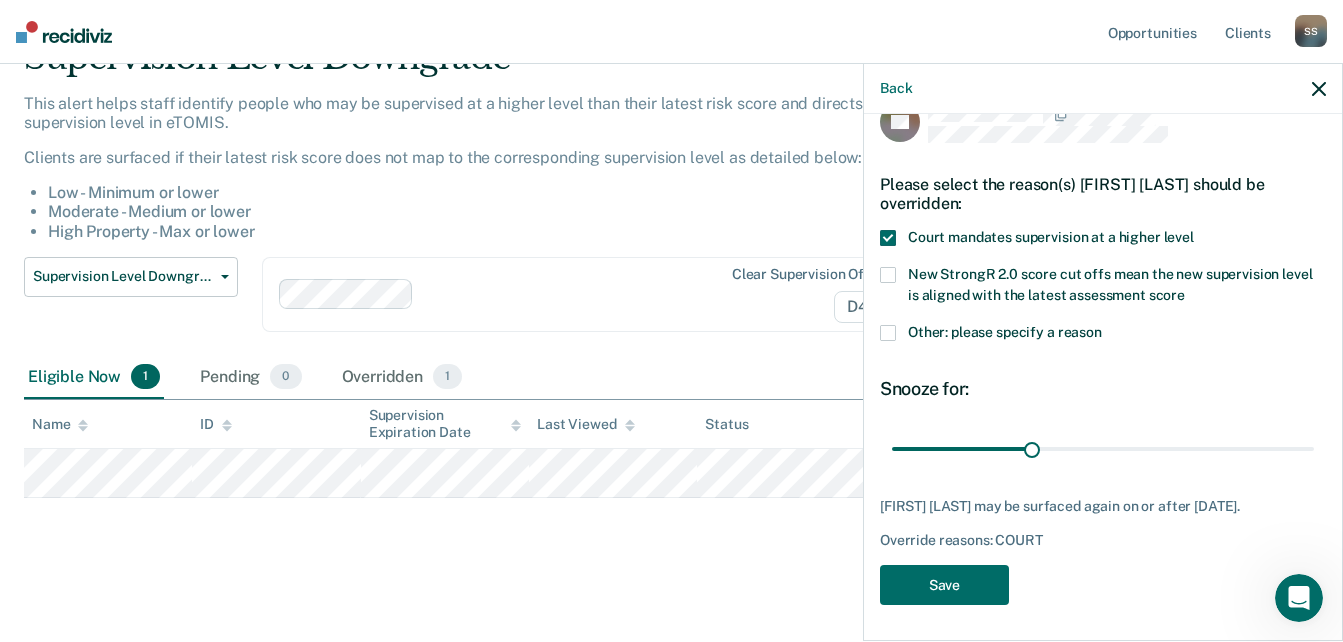 scroll, scrollTop: 56, scrollLeft: 0, axis: vertical 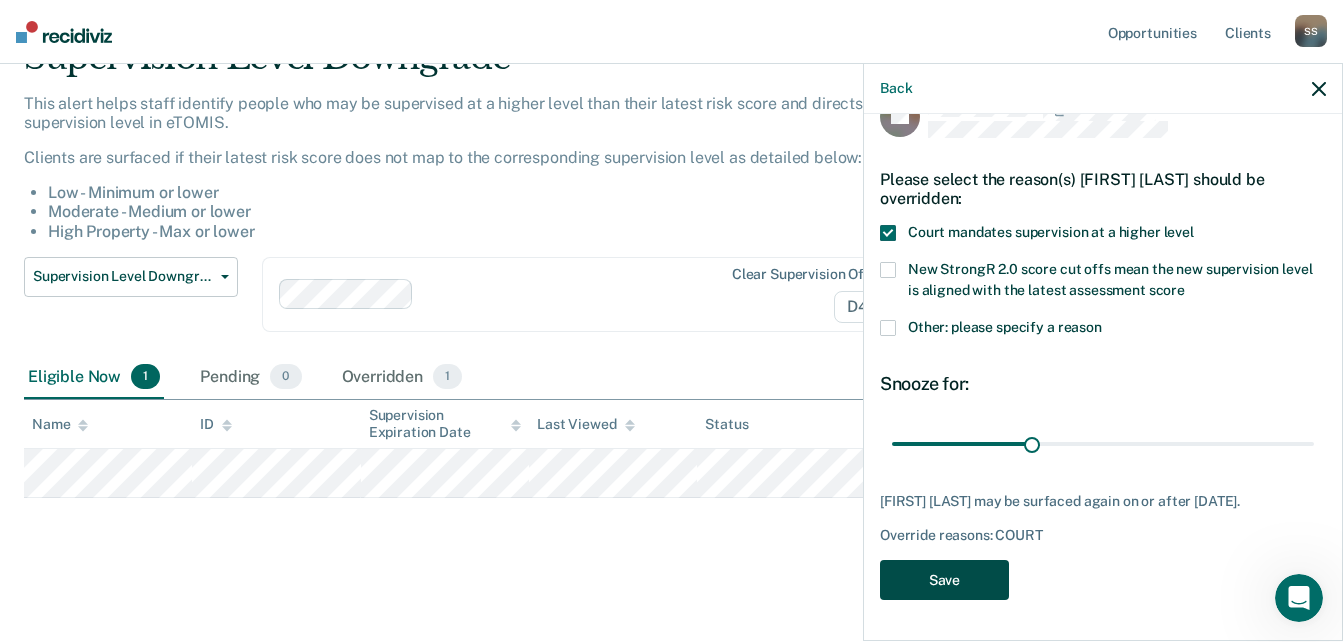 click on "Save" at bounding box center (944, 580) 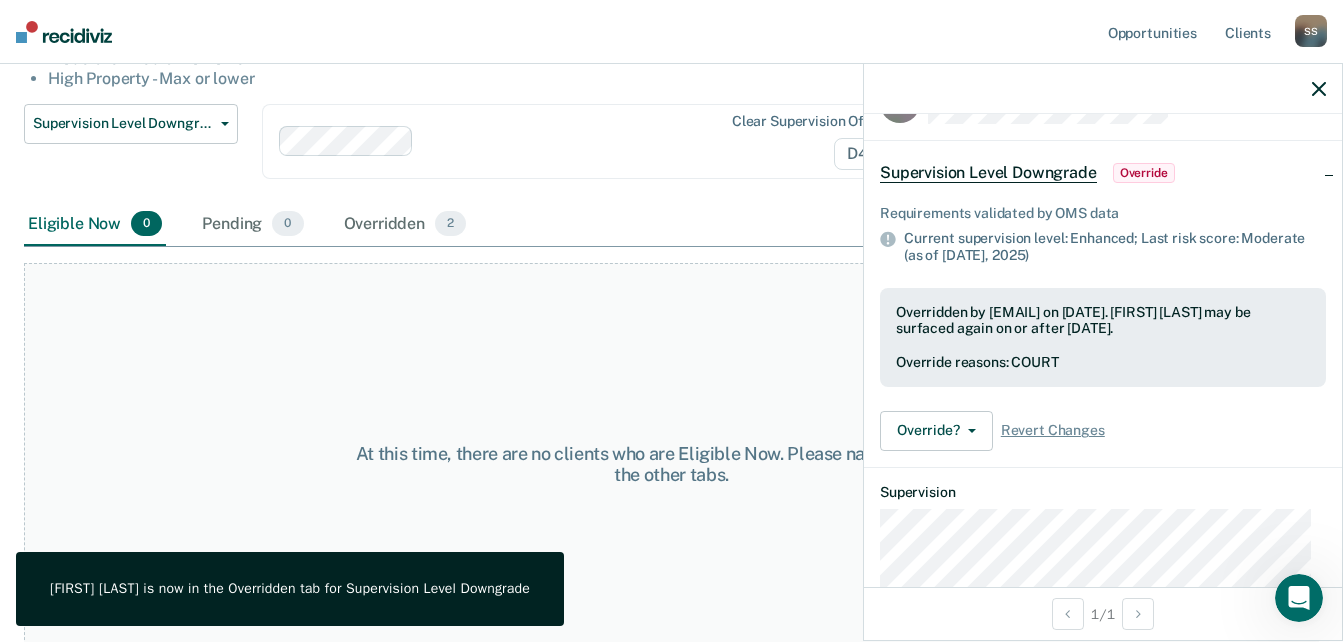 scroll, scrollTop: 277, scrollLeft: 0, axis: vertical 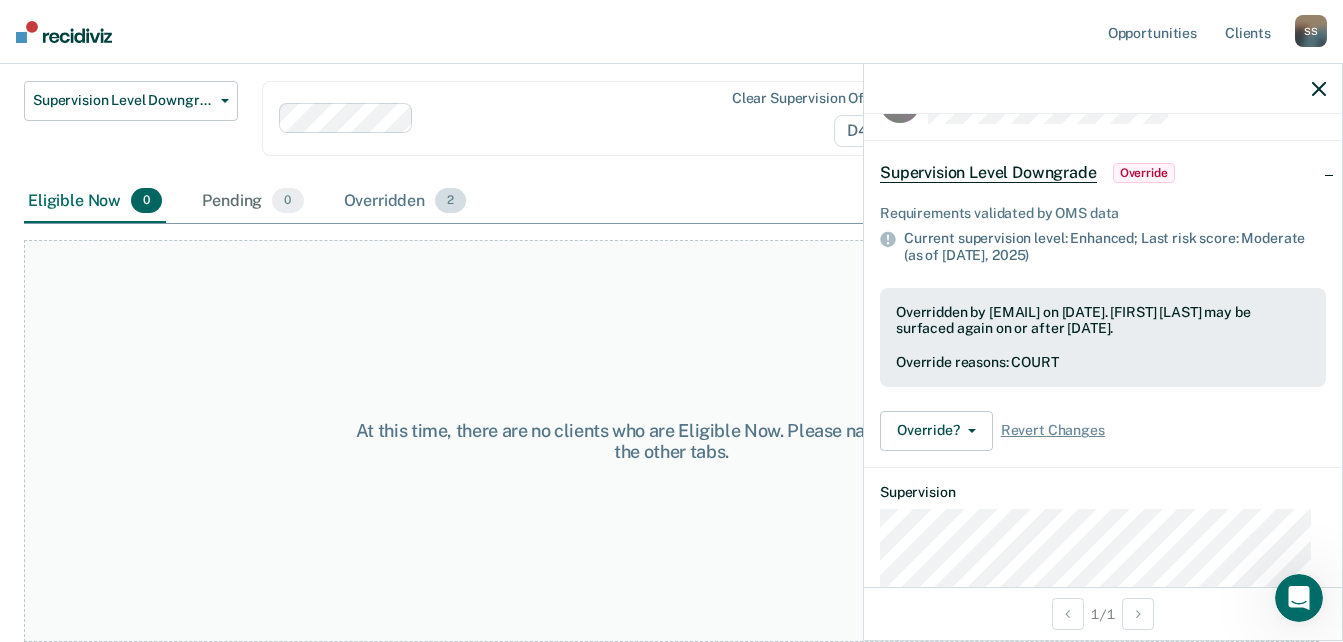 click on "Overridden 2" at bounding box center (405, 202) 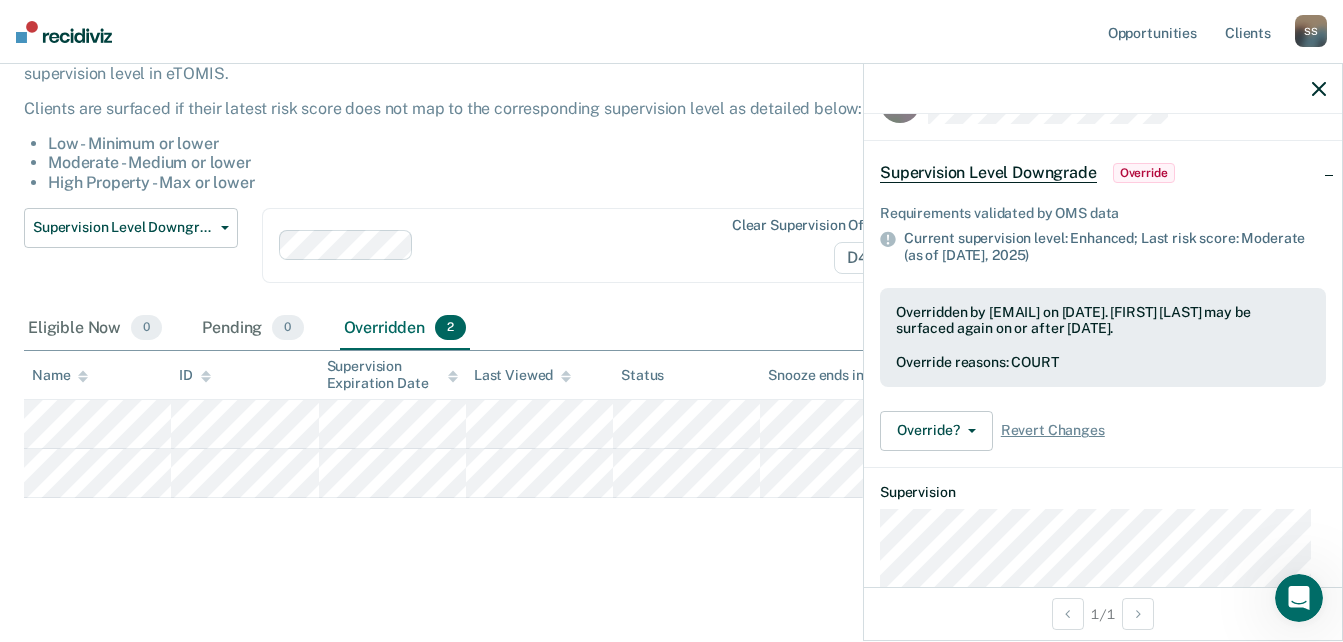 scroll, scrollTop: 150, scrollLeft: 0, axis: vertical 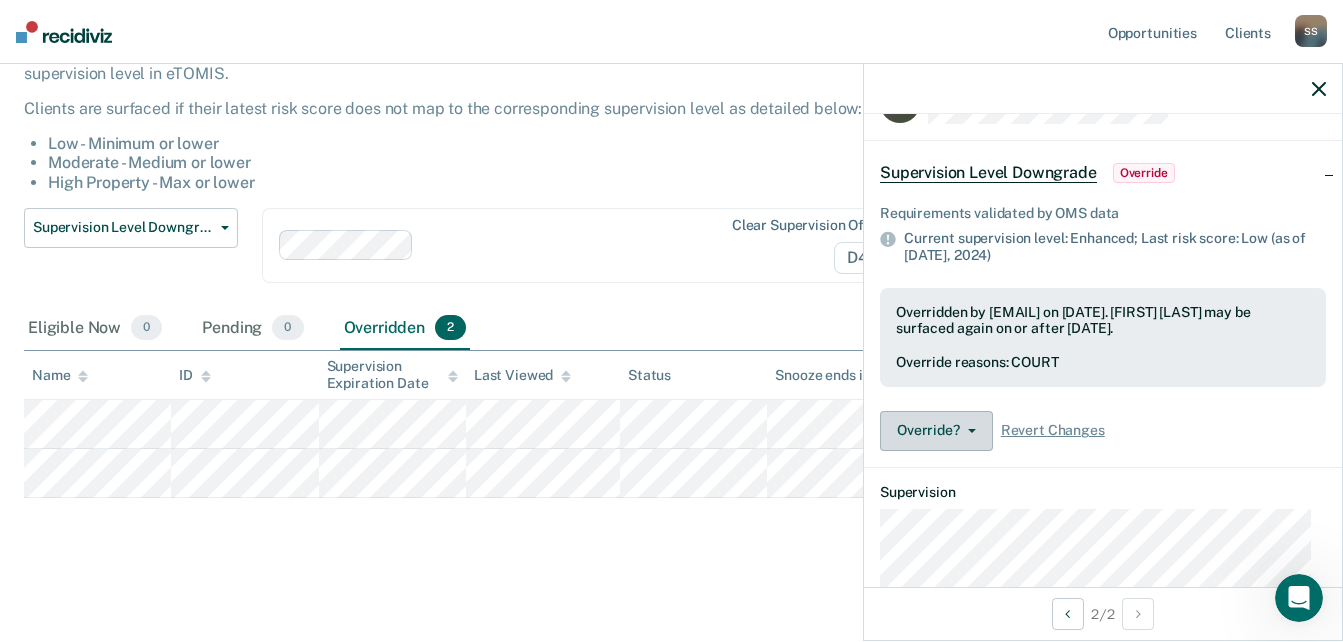 click on "Override?" at bounding box center (936, 431) 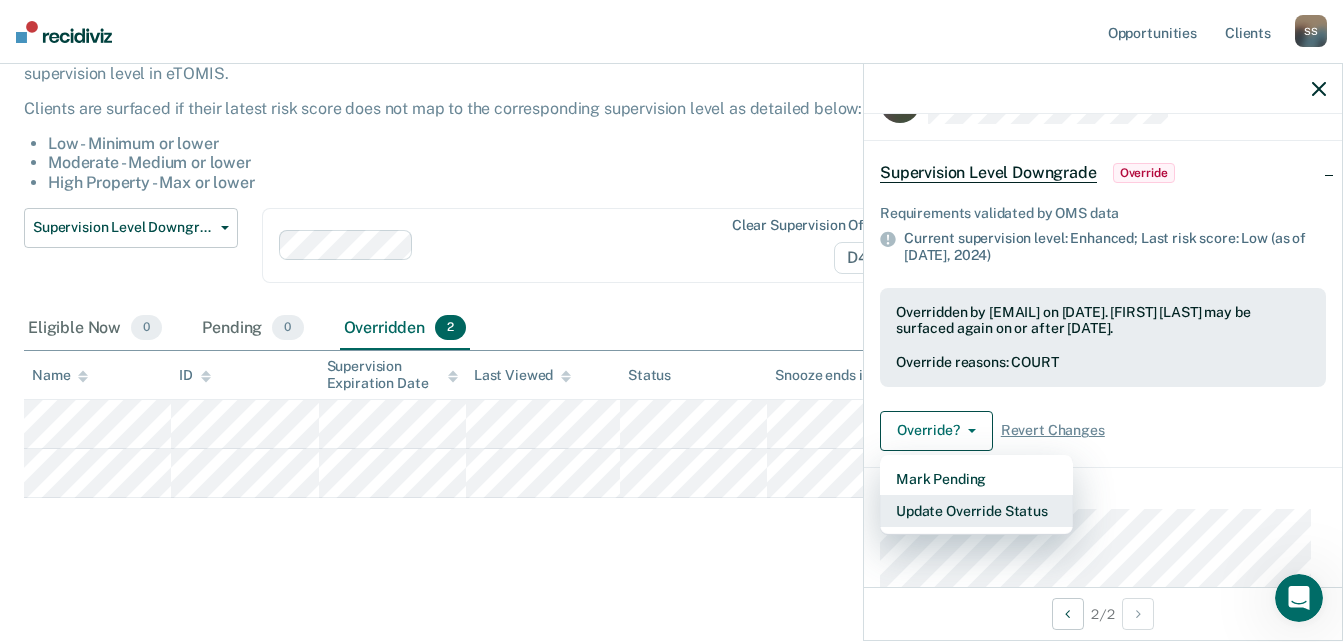 click on "Update Override Status" at bounding box center [976, 511] 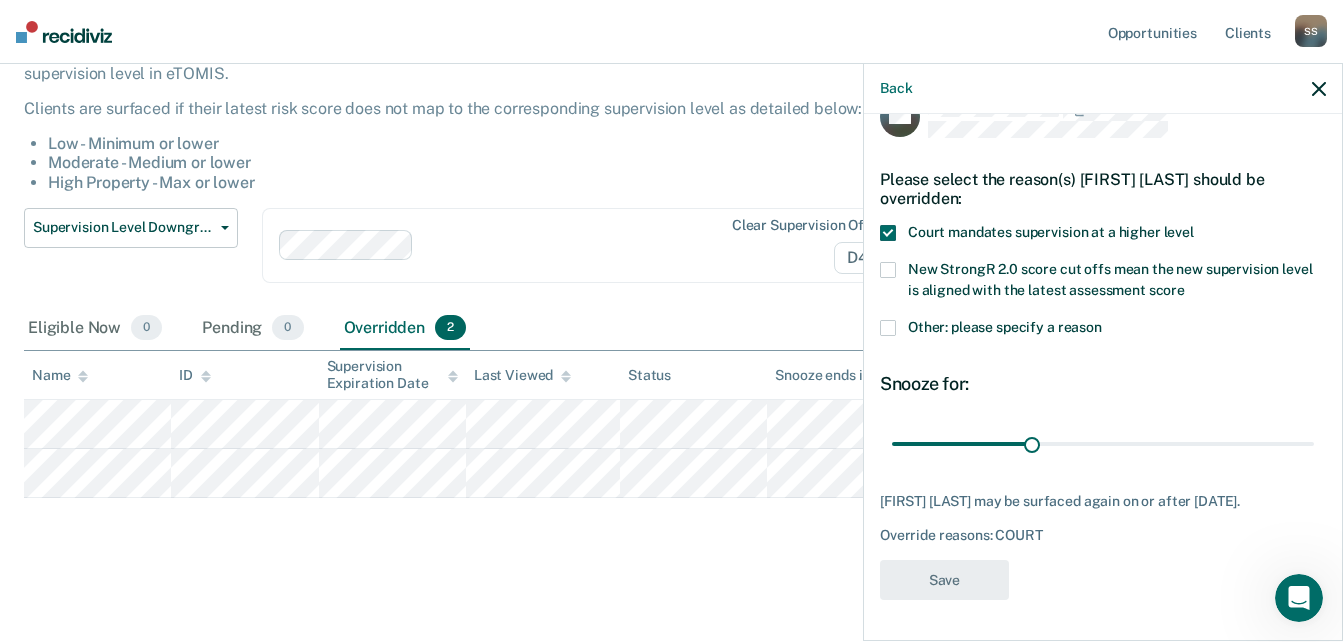 click at bounding box center [888, 233] 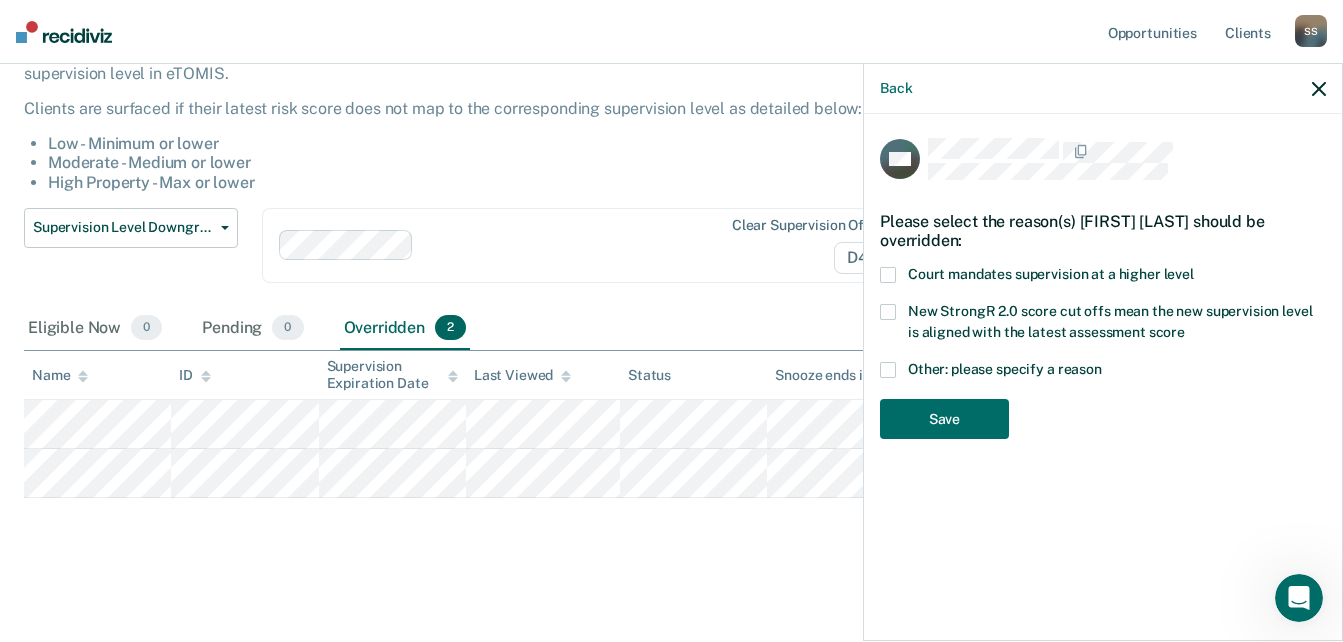 scroll, scrollTop: 0, scrollLeft: 0, axis: both 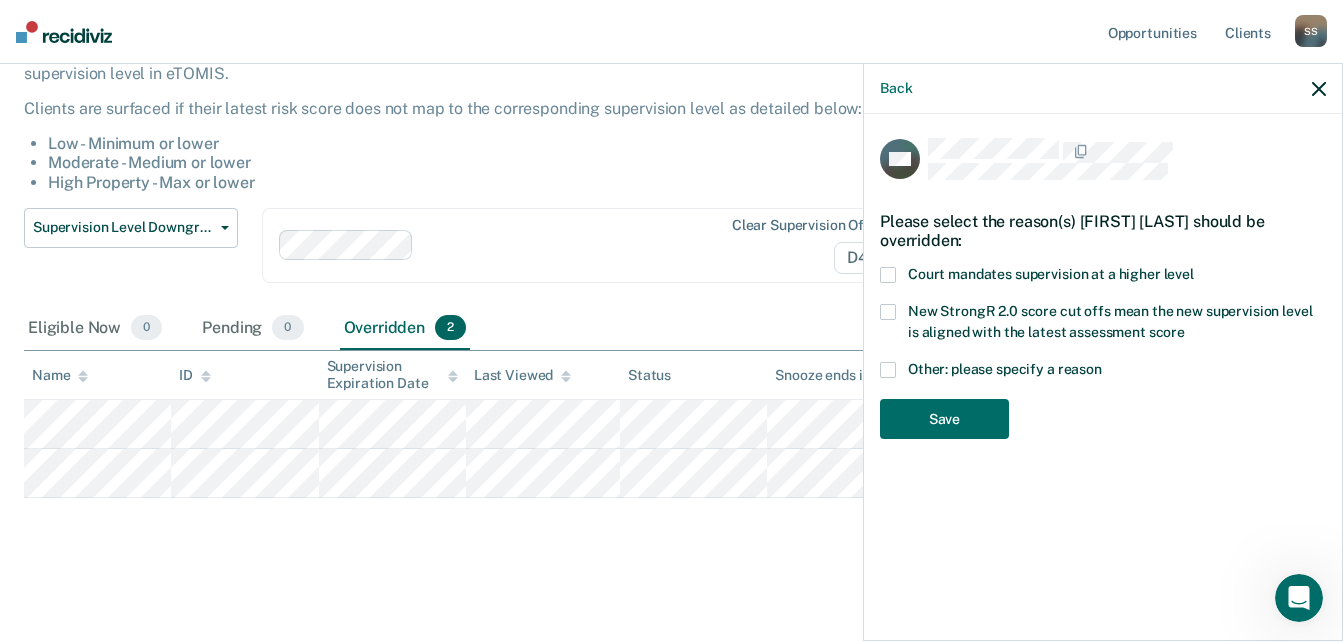 click on "Court mandates supervision at a higher level" at bounding box center [1103, 277] 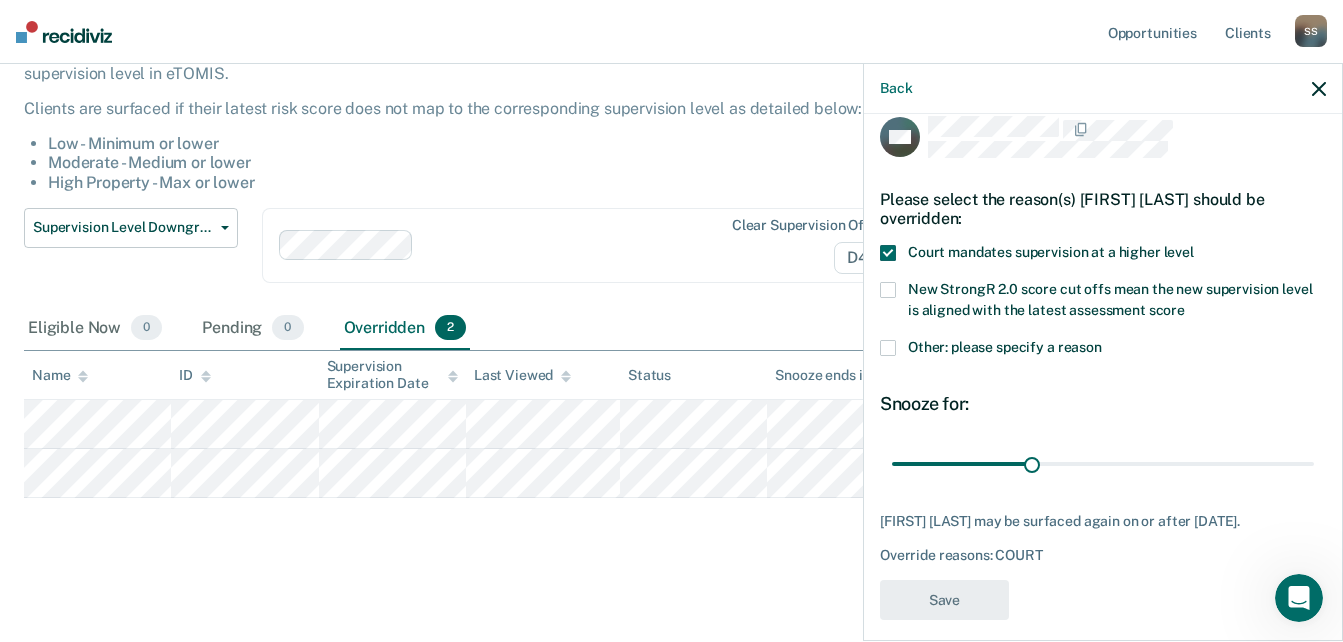 scroll, scrollTop: 56, scrollLeft: 0, axis: vertical 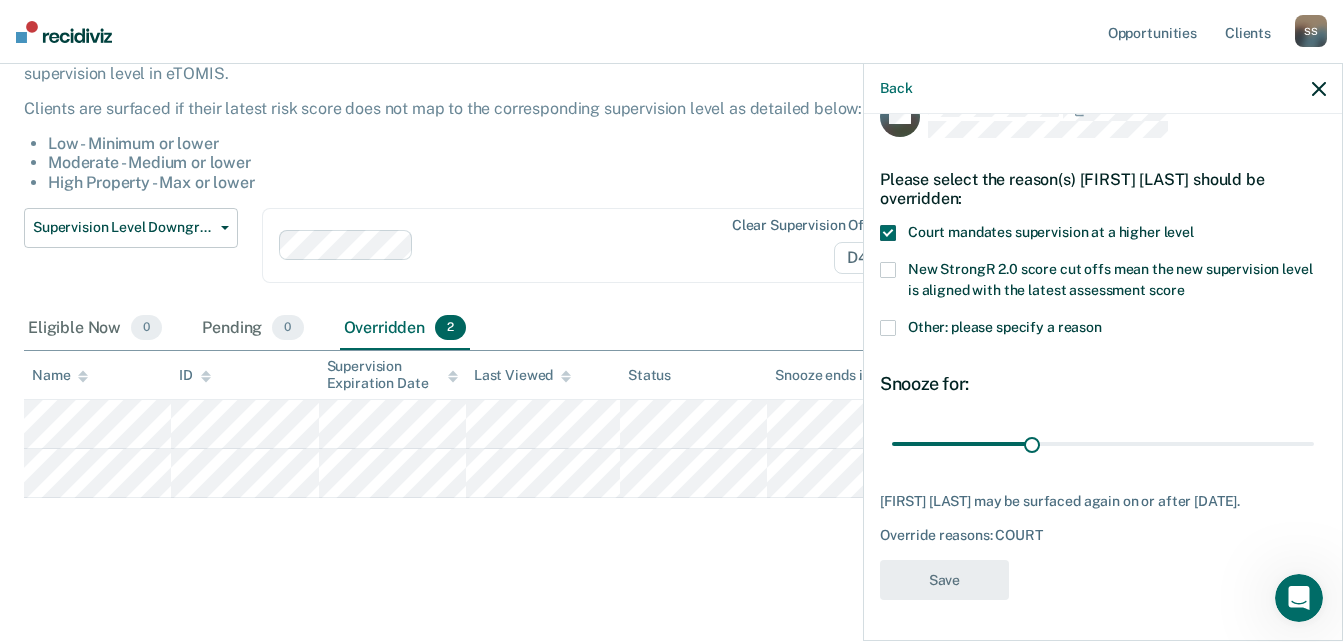 click 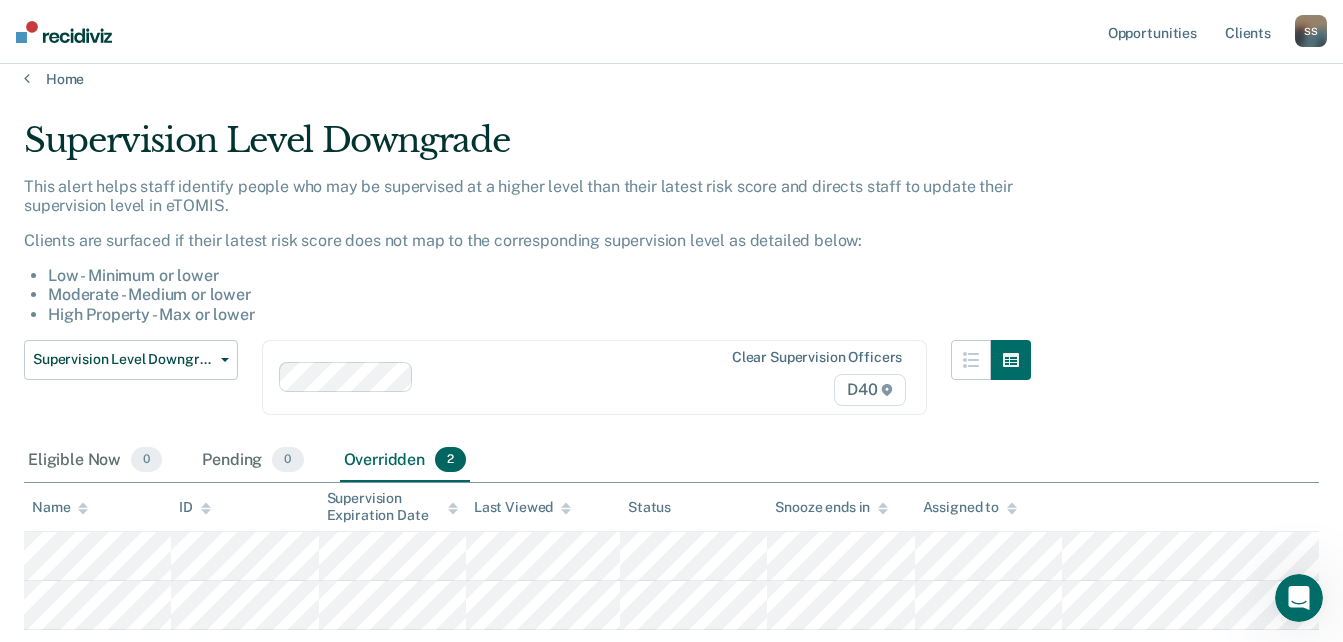 scroll, scrollTop: 0, scrollLeft: 0, axis: both 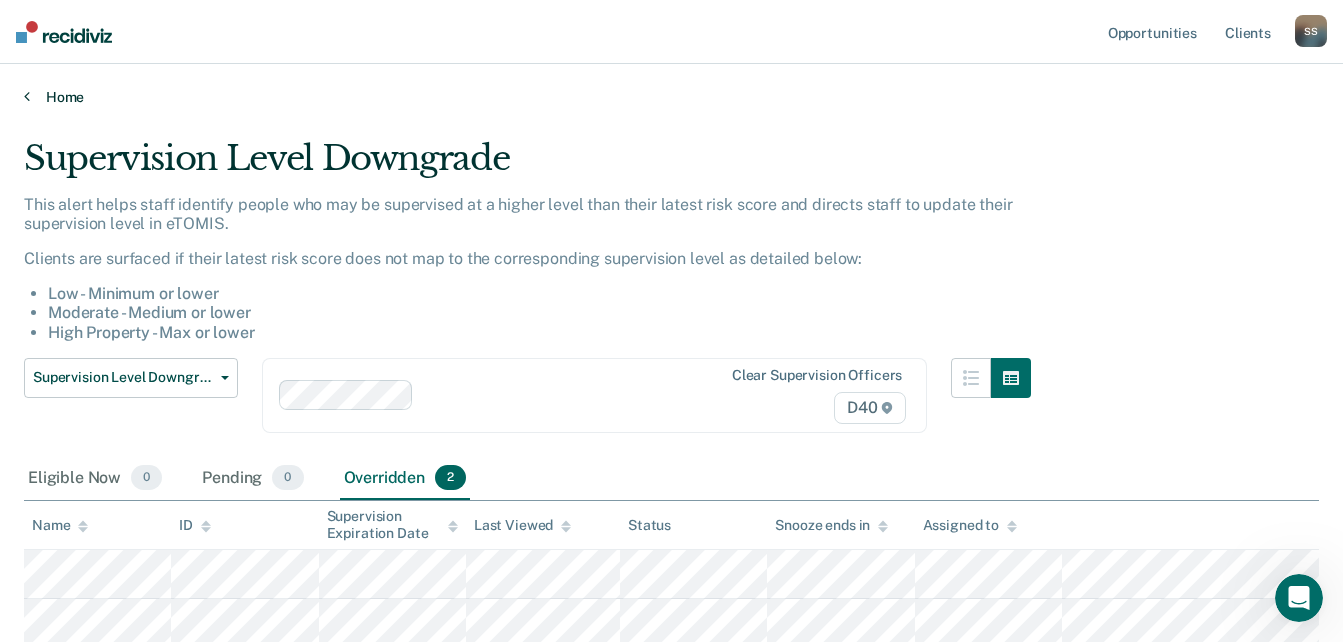 click on "Home" at bounding box center [671, 97] 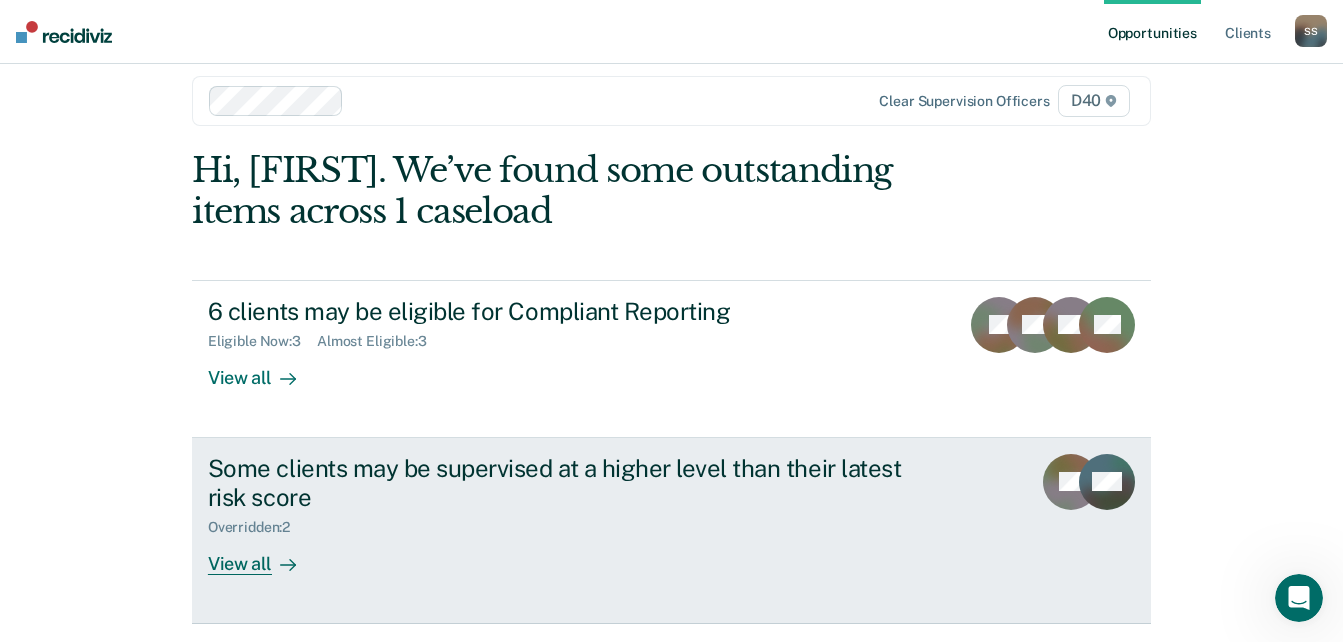 scroll, scrollTop: 82, scrollLeft: 0, axis: vertical 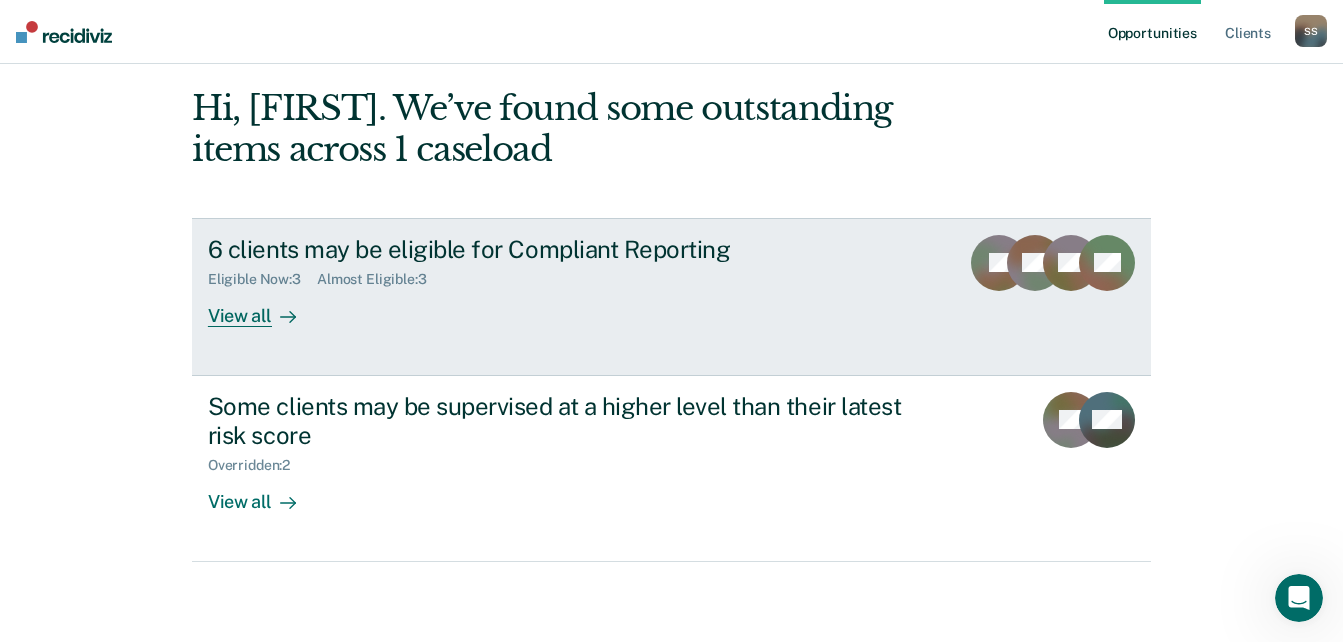 click 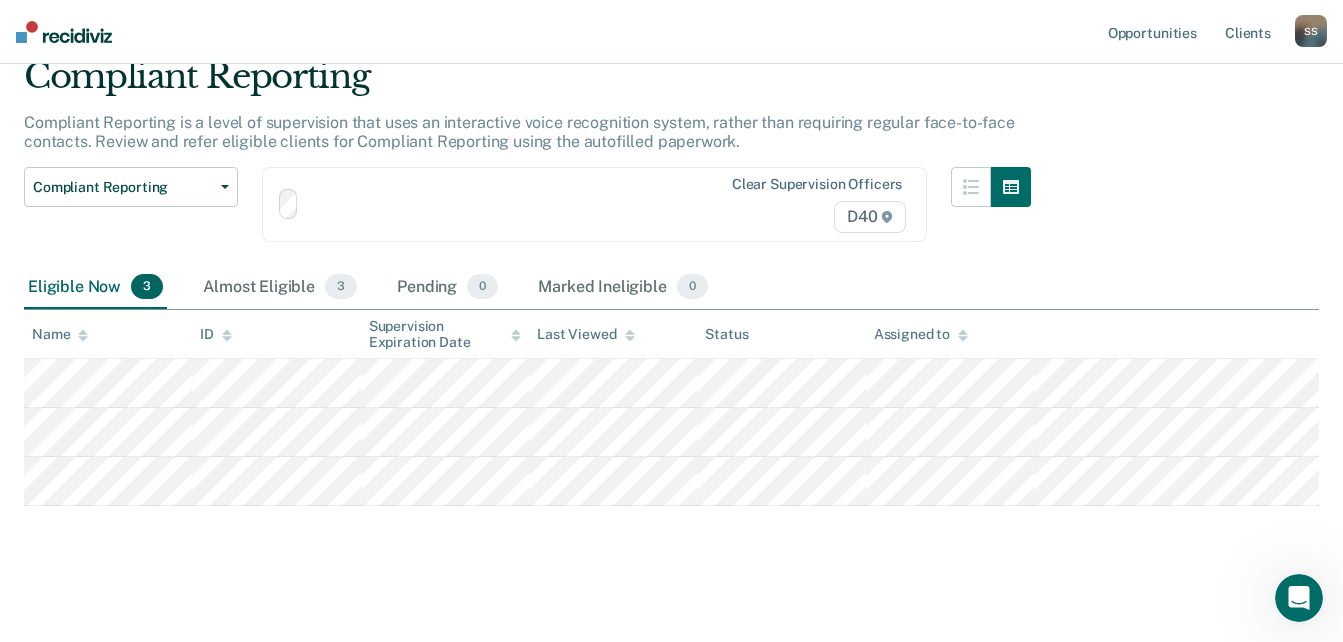 scroll, scrollTop: 0, scrollLeft: 0, axis: both 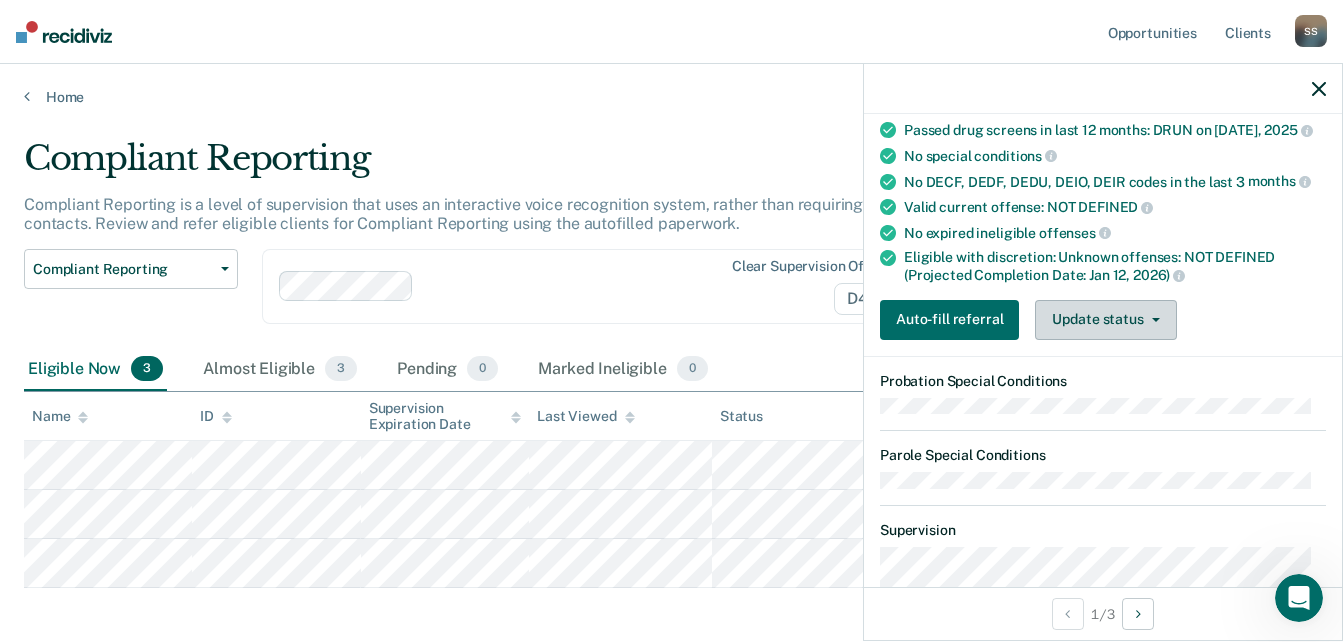 click on "Update status" at bounding box center (1105, 320) 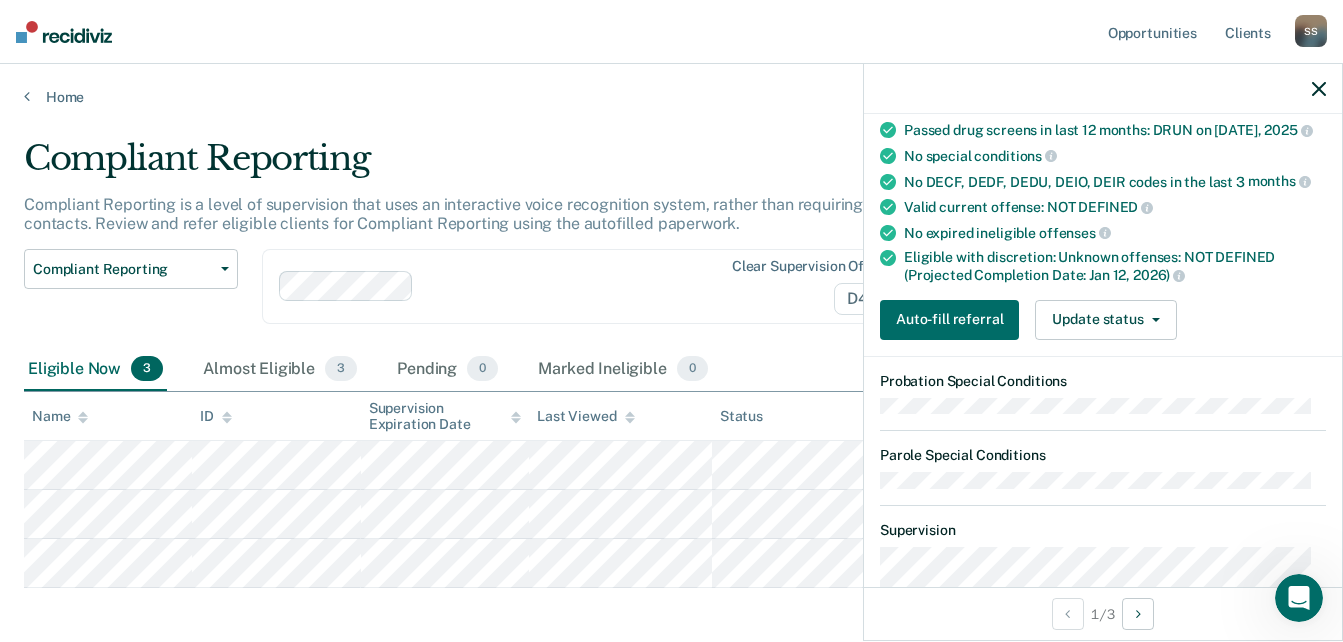 click on "JR   Compliant Reporting Eligible Requirements validated by OMS data Currently on minimum supervision   level   On minimum supervision for 17   months   Negative arrest check on [DATE],   2025   No sanctions higher than Level 1 in the last   year   Fee balance less than   $500 Passed drug screens in last 12 months: DRUN on [DATE],   2025   No special   conditions   No DECF, DEDF, DEDU, DEIO, DEIR codes in the last 3   months   Valid current offense: NOT   DEFINED   No expired ineligible   offenses   Eligible with discretion: Unknown offenses: NOT DEFINED (Projected Completion Date: [DATE],   2026)   Auto-fill referral Update status Mark Pending Mark Ineligible Probation Special Conditions Parole Special Conditions Supervision Contact Fines and Fees" at bounding box center [1103, 420] 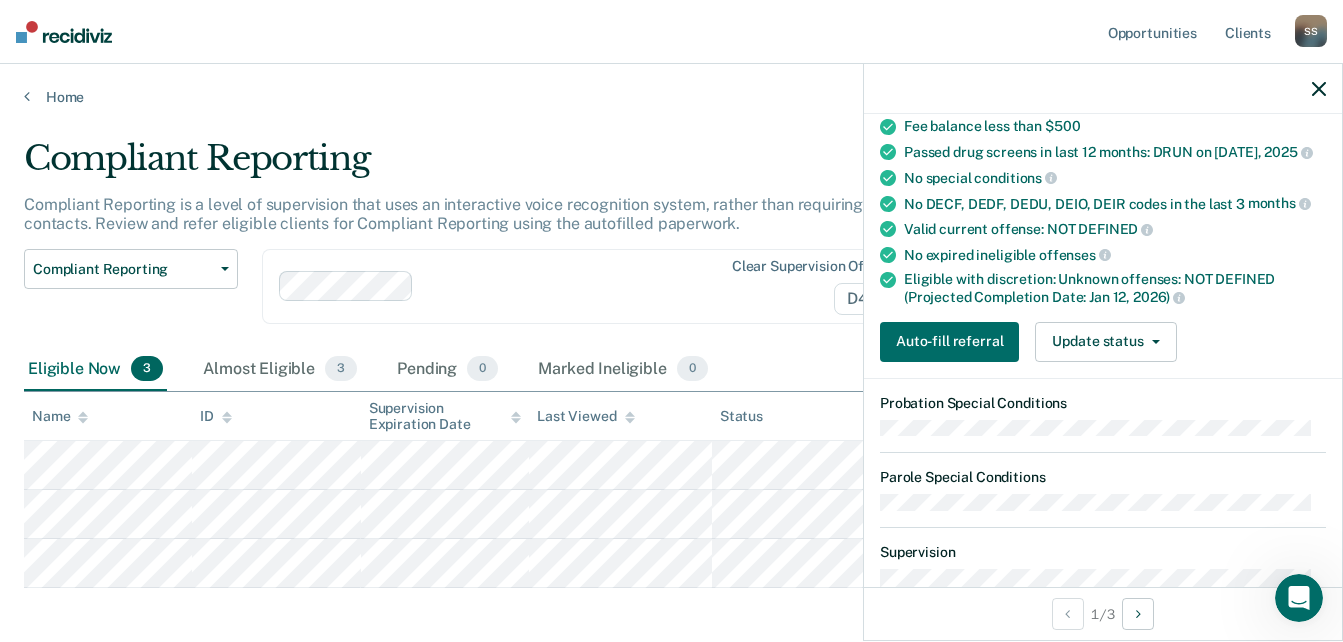 scroll, scrollTop: 254, scrollLeft: 0, axis: vertical 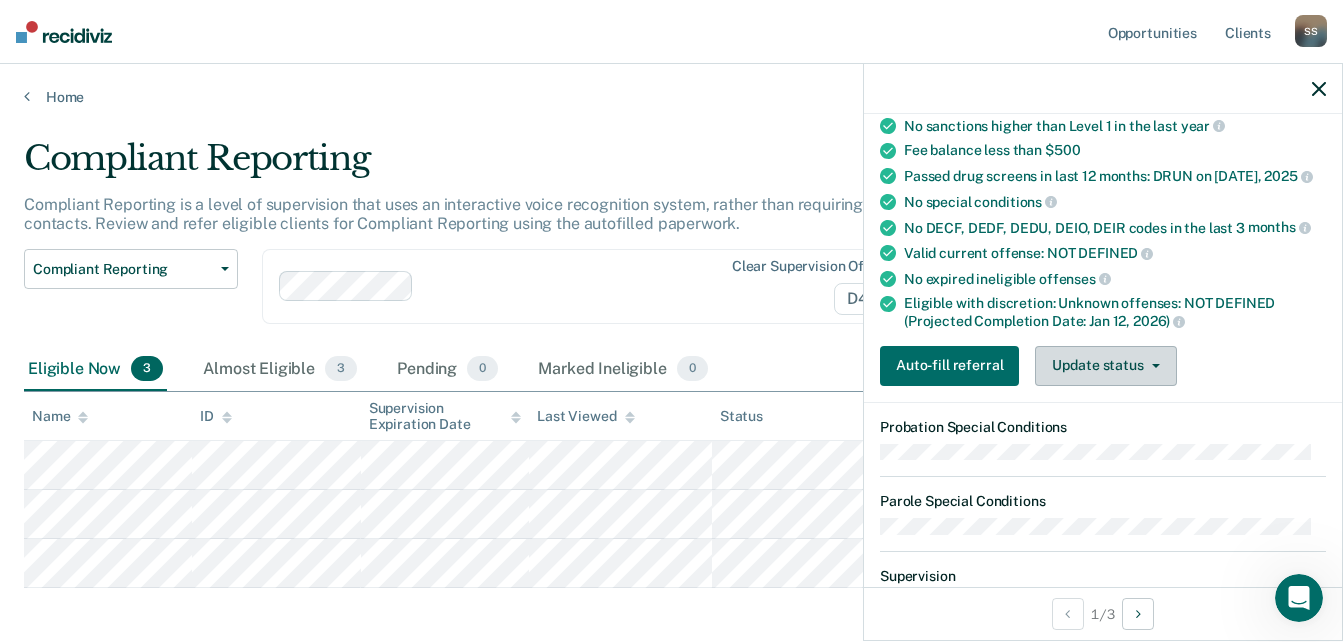 click on "Update status" at bounding box center [1105, 366] 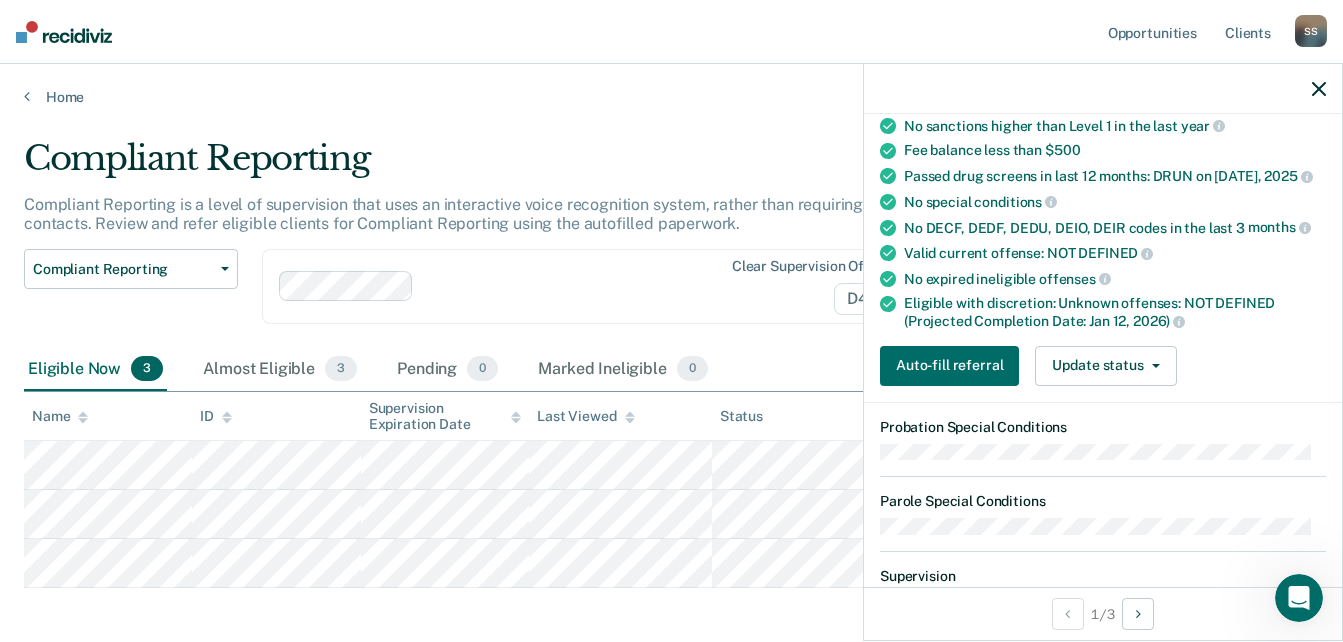 click on "Auto-fill referral Update status Mark Pending Mark Ineligible" at bounding box center [1103, 366] 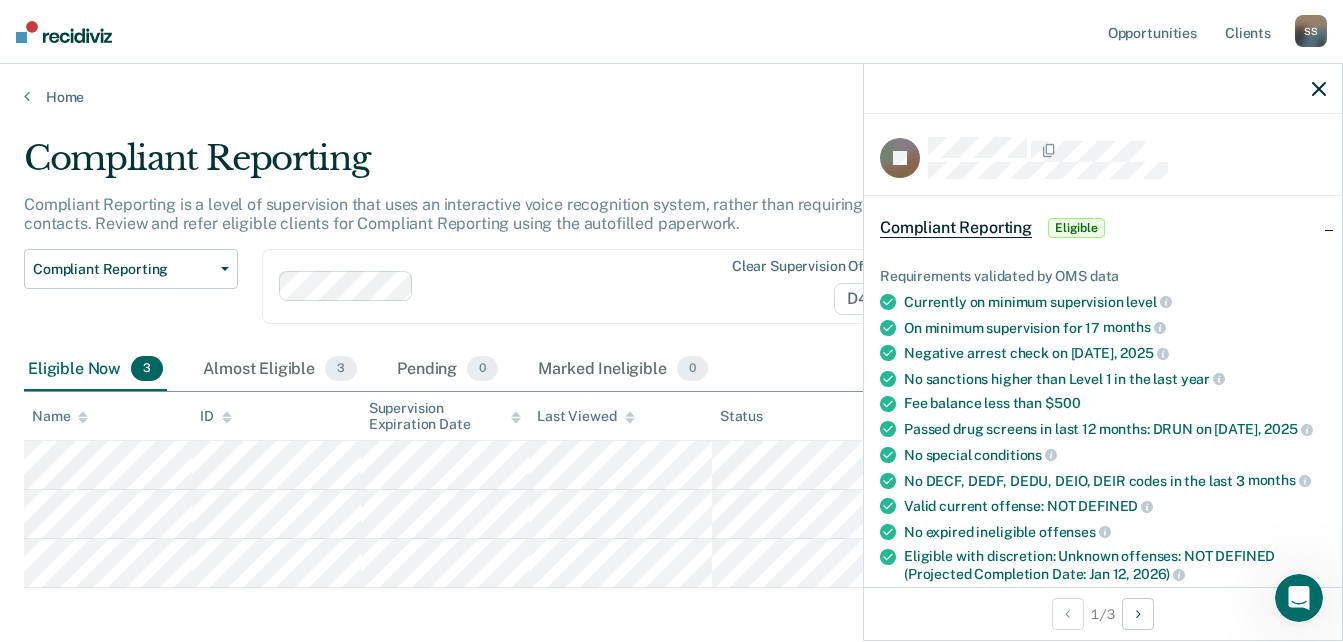 scroll, scrollTop: 0, scrollLeft: 0, axis: both 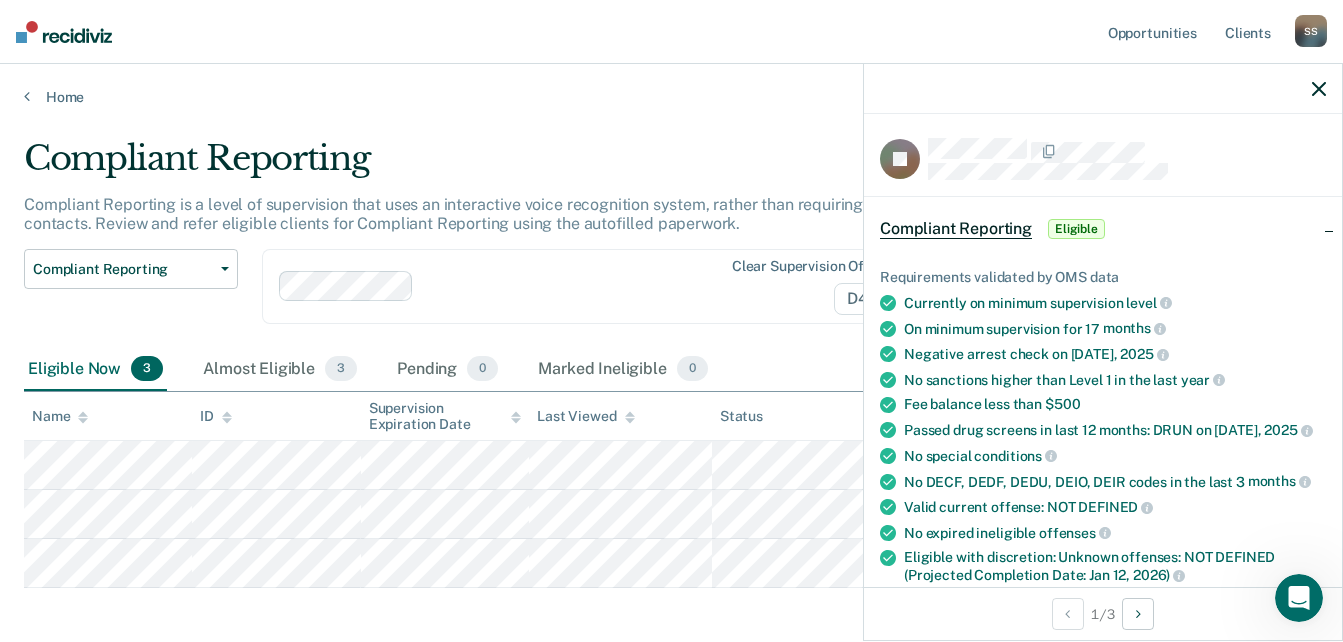 click 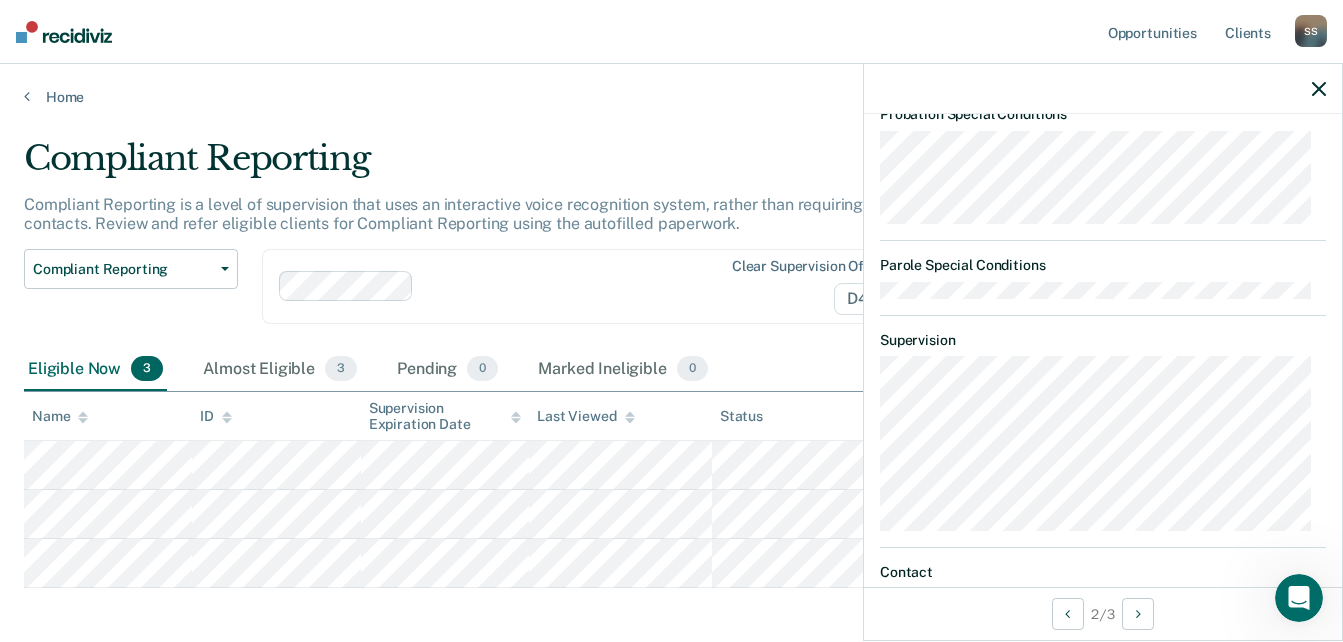 scroll, scrollTop: 818, scrollLeft: 0, axis: vertical 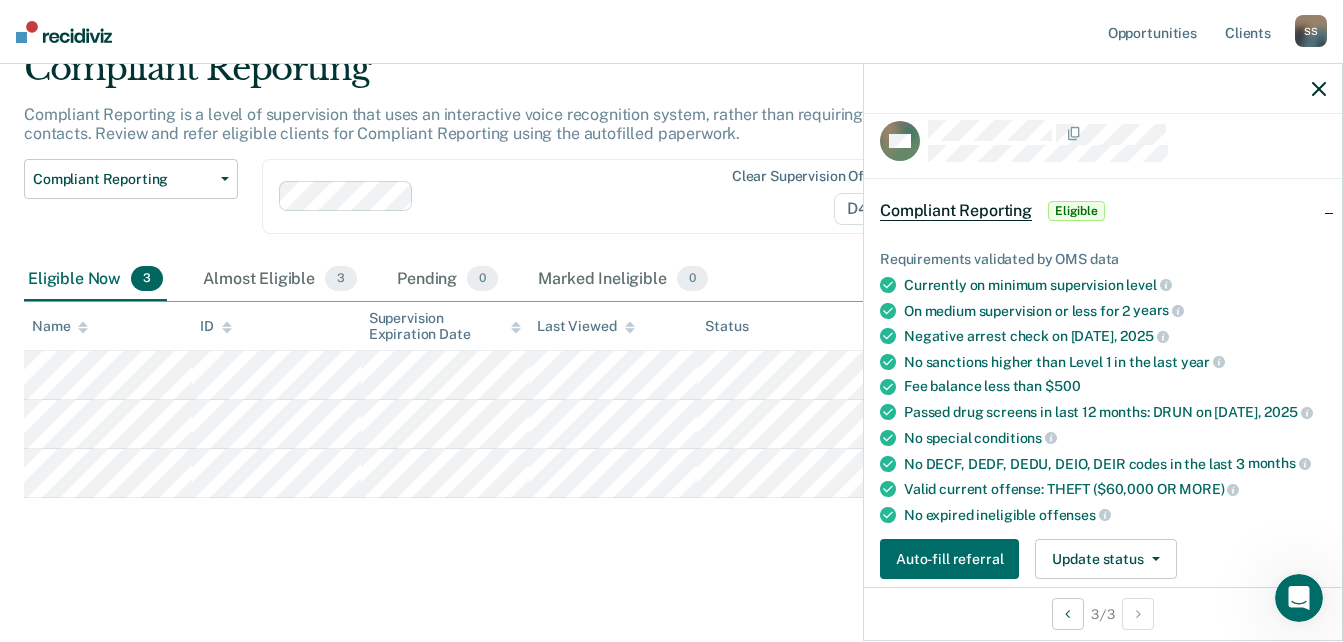 click on "Compliant Reporting   Compliant Reporting is a level of supervision that uses an interactive voice recognition system, rather than requiring regular face-to-face contacts. Review and refer eligible clients for Compliant Reporting using the autofilled paperwork. Compliant Reporting Compliant Reporting Supervision Level Downgrade Suspension of Direct Supervision Clear   supervision officers D40   Eligible Now 3 Almost Eligible 3 Pending 0 Marked Ineligible 0
To pick up a draggable item, press the space bar.
While dragging, use the arrow keys to move the item.
Press space again to drop the item in its new position, or press escape to cancel.
Name ID Supervision Expiration Date Last Viewed Status Assigned to" at bounding box center (671, 326) 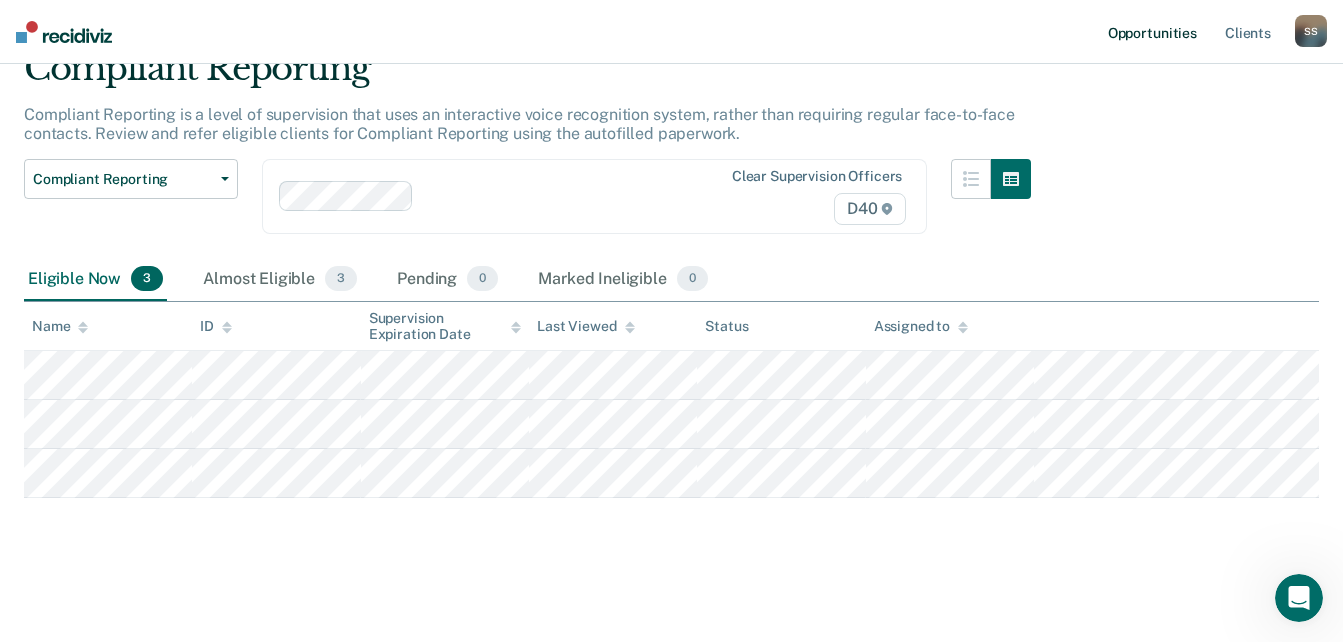 click on "Opportunities" at bounding box center [1152, 32] 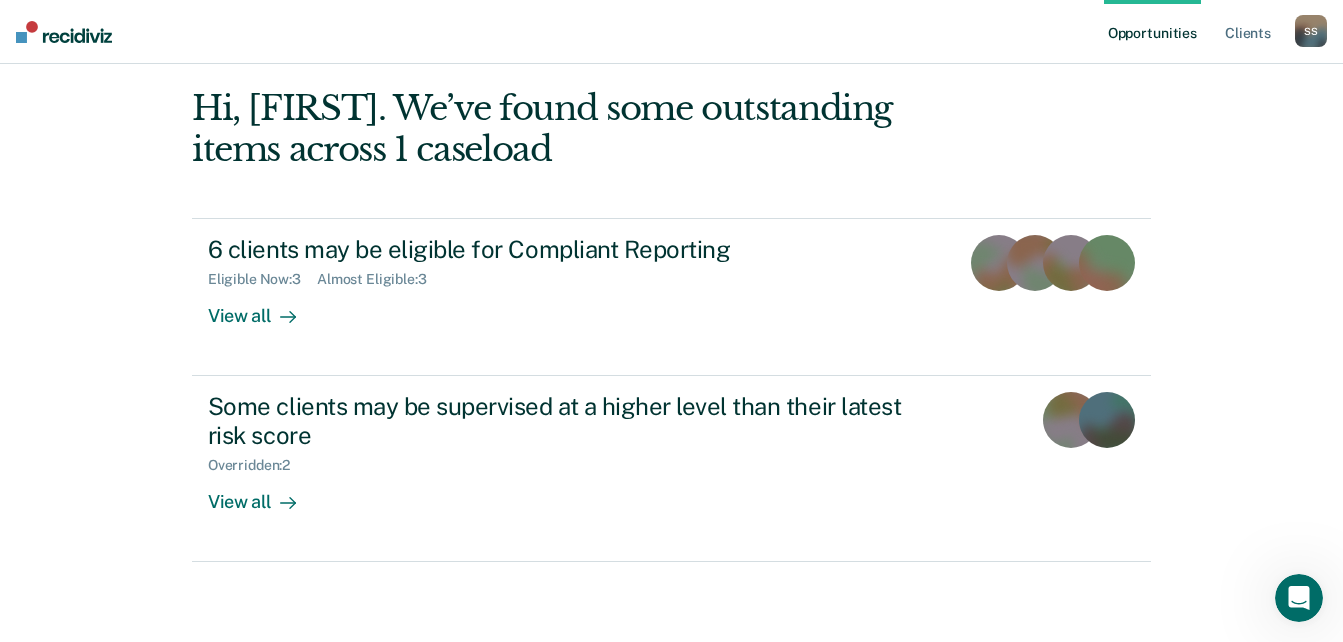 scroll, scrollTop: 0, scrollLeft: 0, axis: both 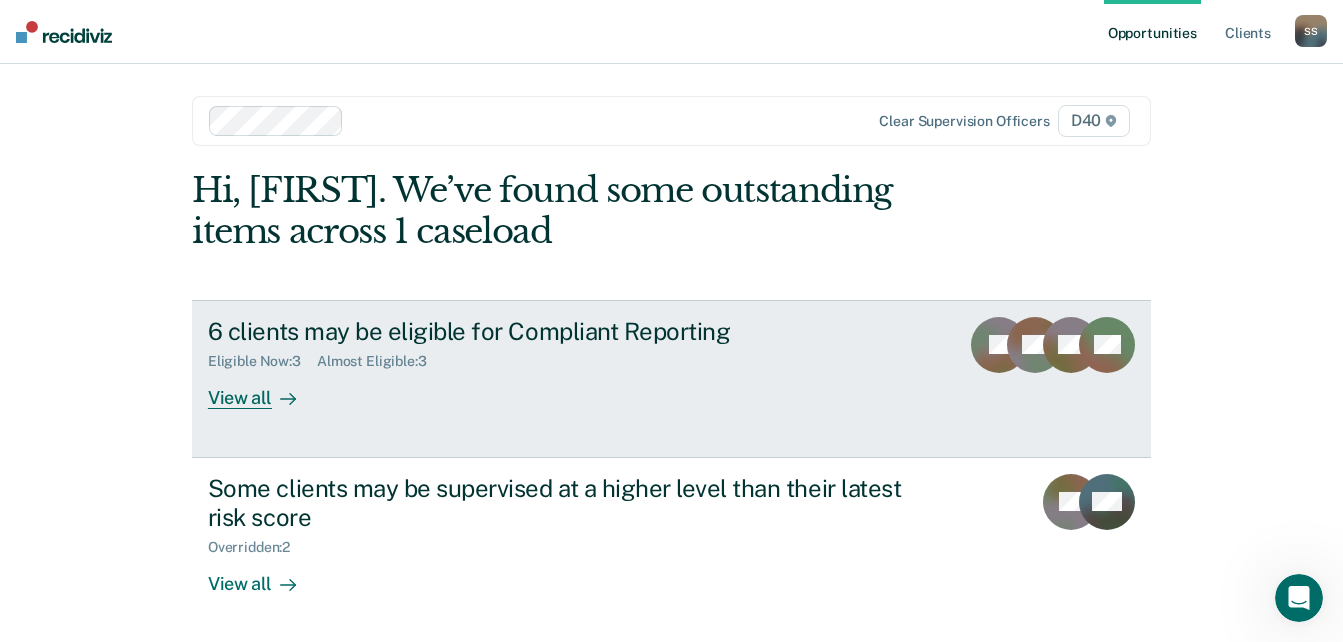 click on "6 clients may be eligible for Compliant Reporting Eligible Now :  3 Almost Eligible :  3 View all   JR SS SC + 3" at bounding box center (671, 379) 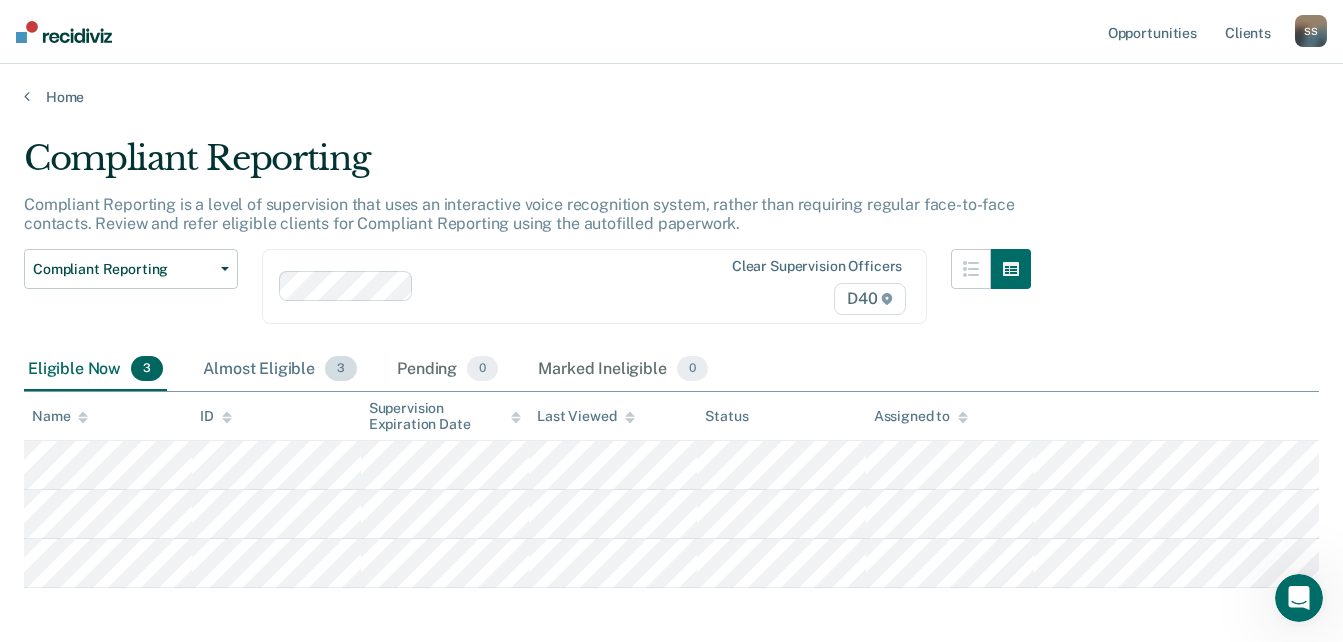 click on "Almost Eligible 3" at bounding box center [280, 370] 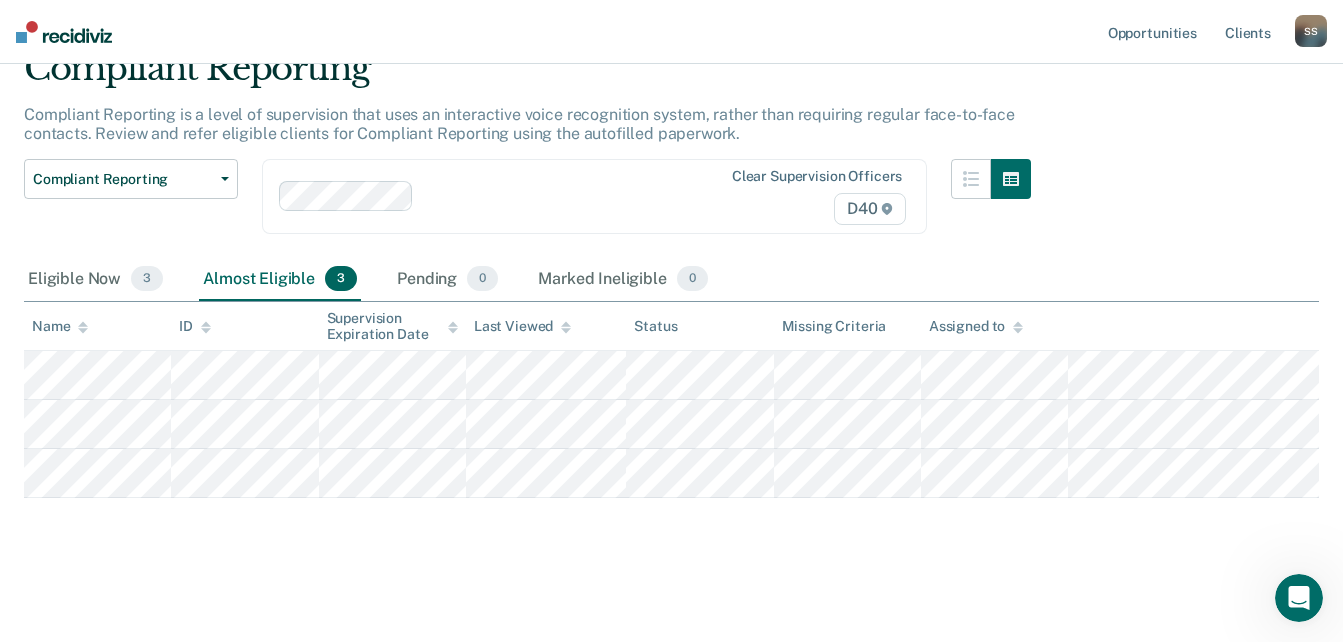 scroll, scrollTop: 172, scrollLeft: 0, axis: vertical 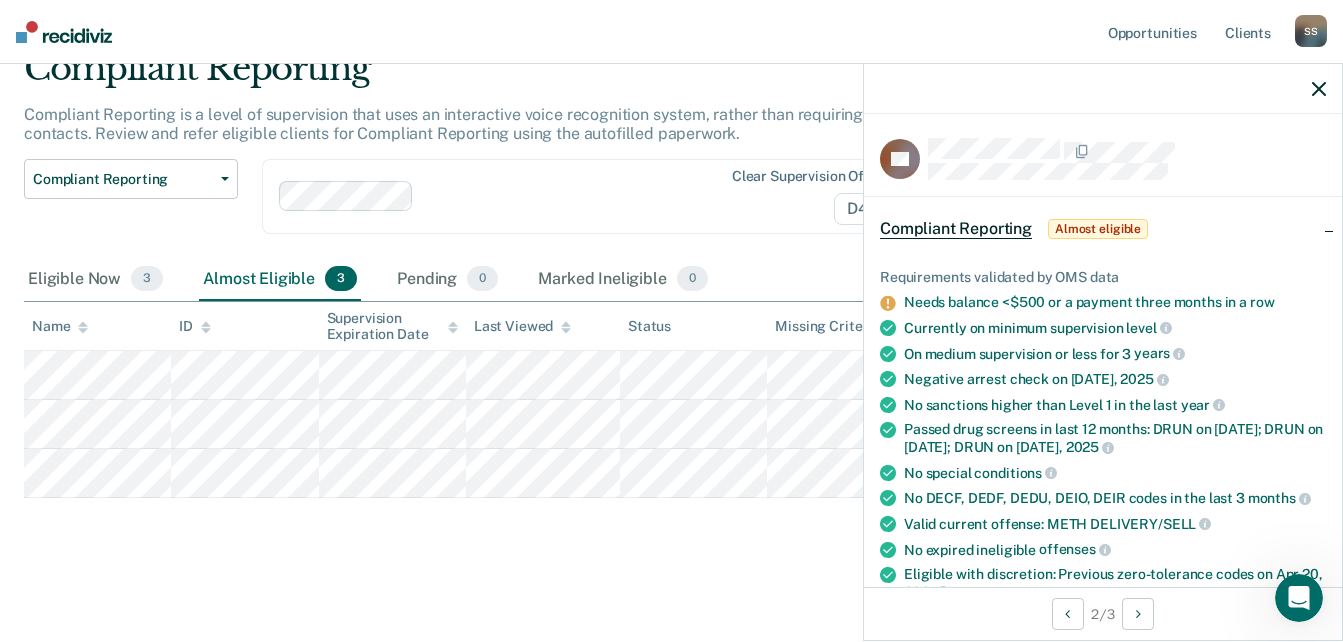 click 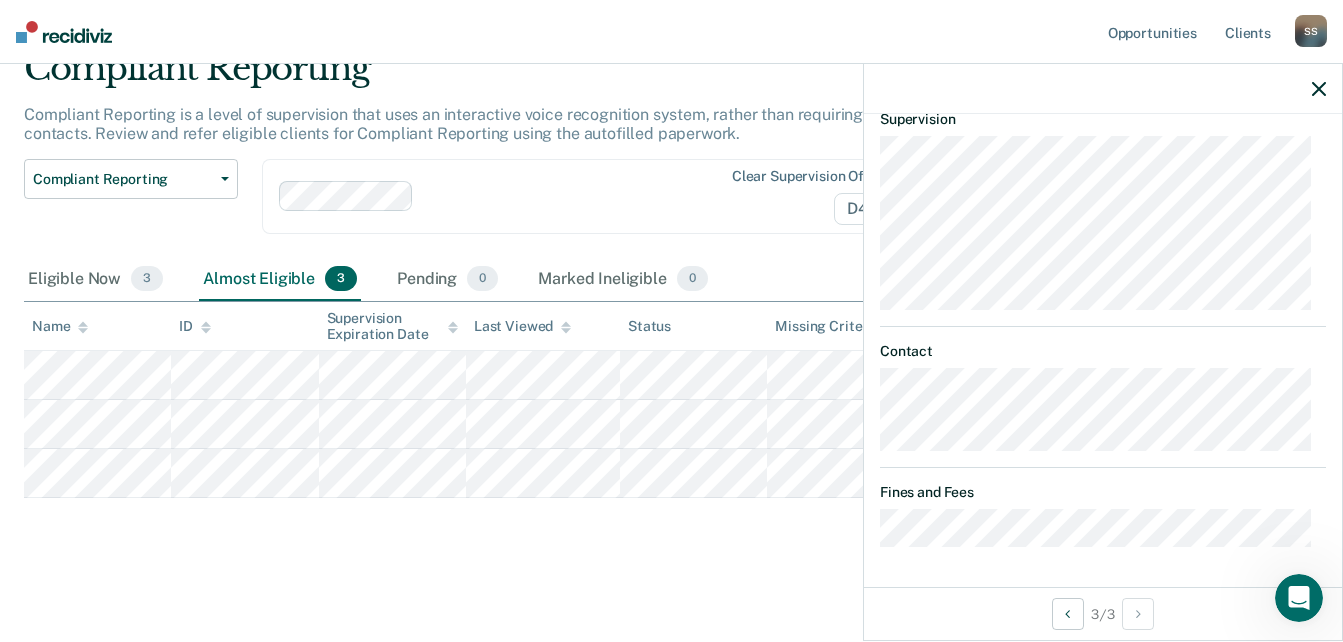 scroll, scrollTop: 790, scrollLeft: 0, axis: vertical 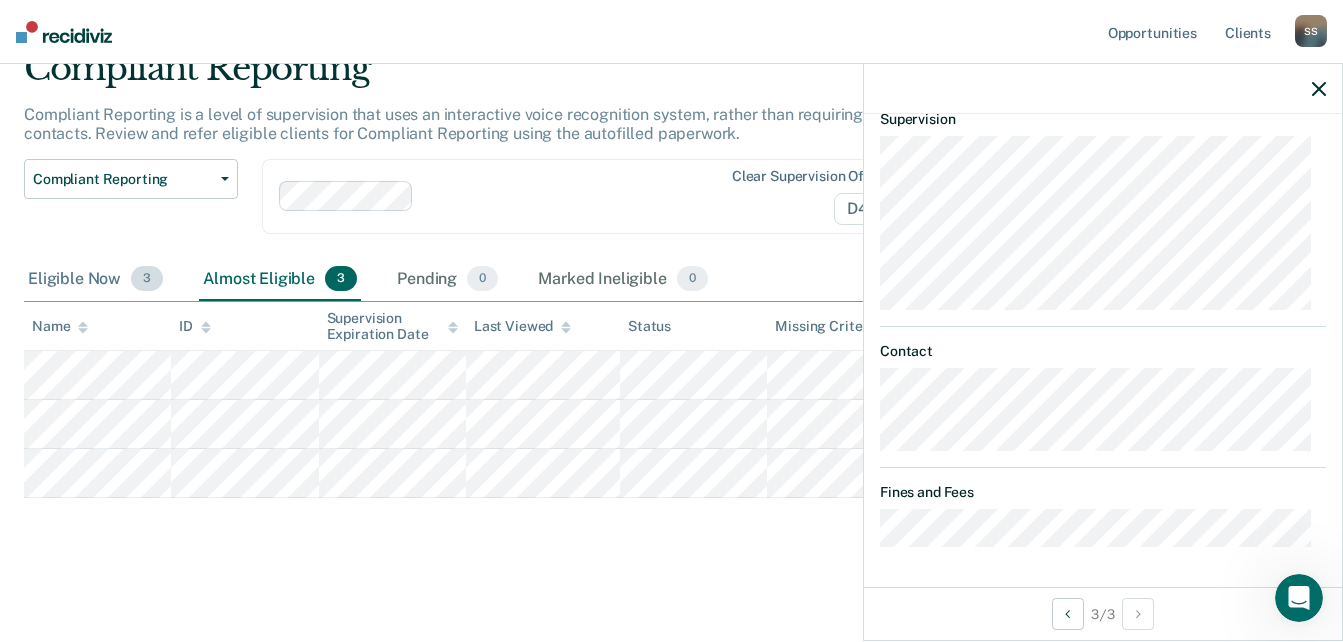 click on "Eligible Now 3" at bounding box center (95, 280) 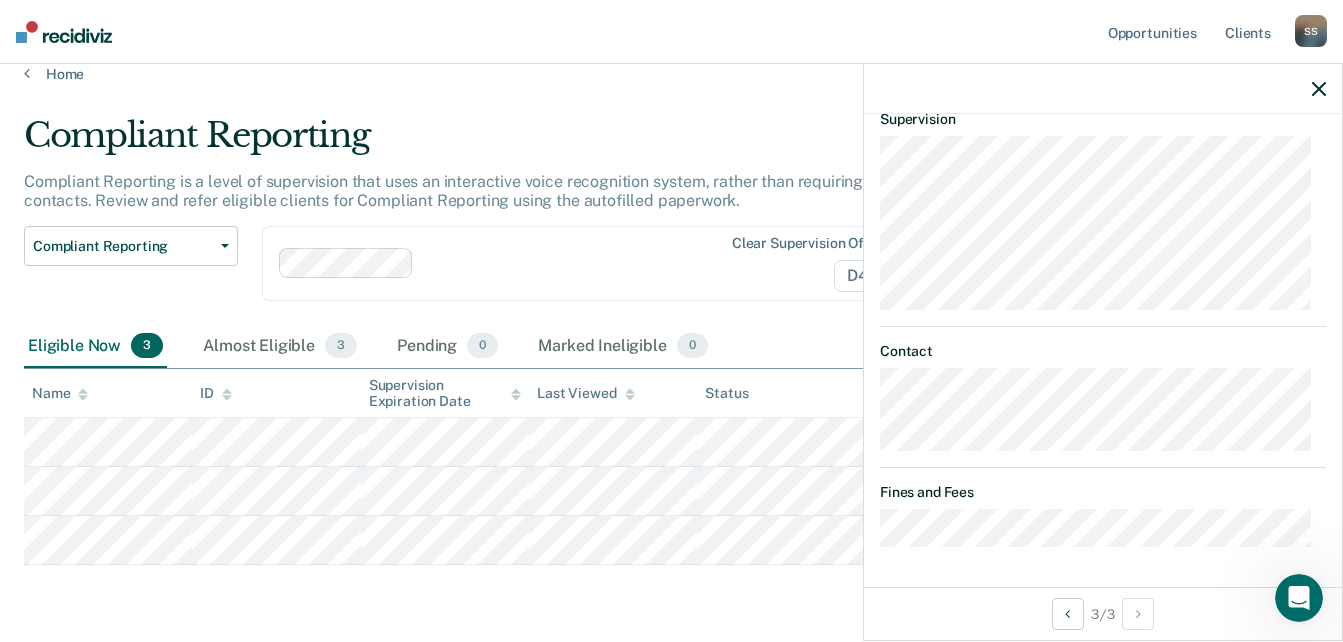 scroll, scrollTop: 0, scrollLeft: 0, axis: both 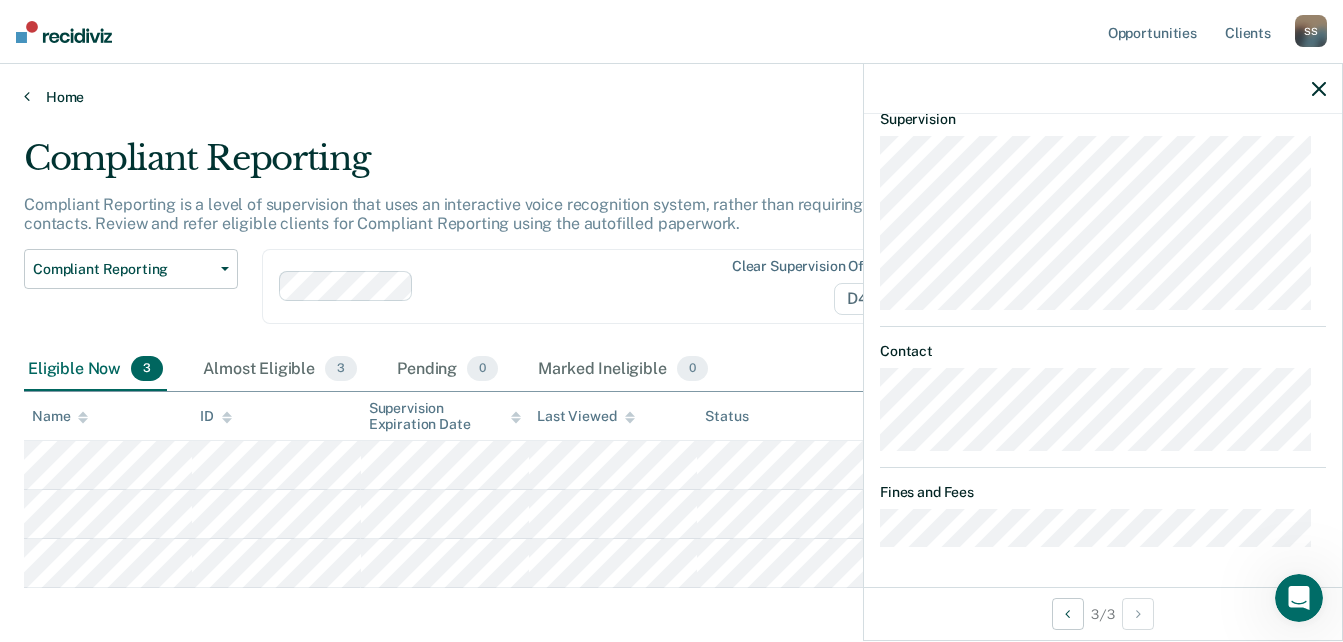 click on "Home" at bounding box center (671, 97) 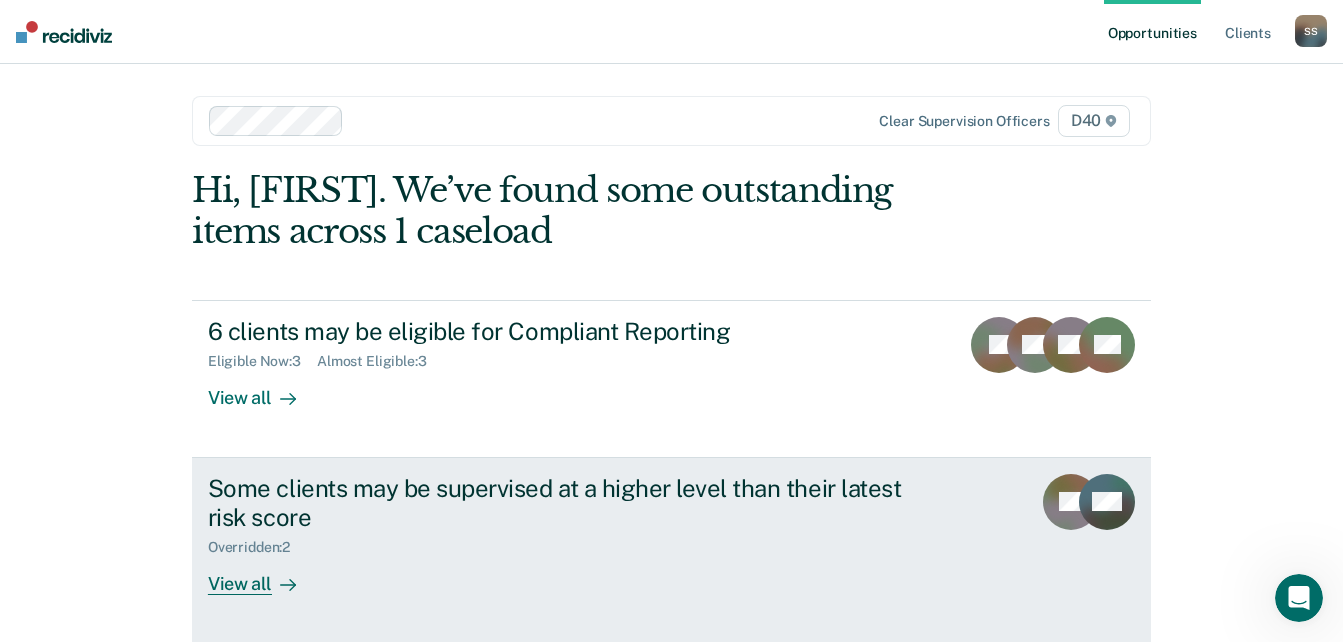 scroll, scrollTop: 82, scrollLeft: 0, axis: vertical 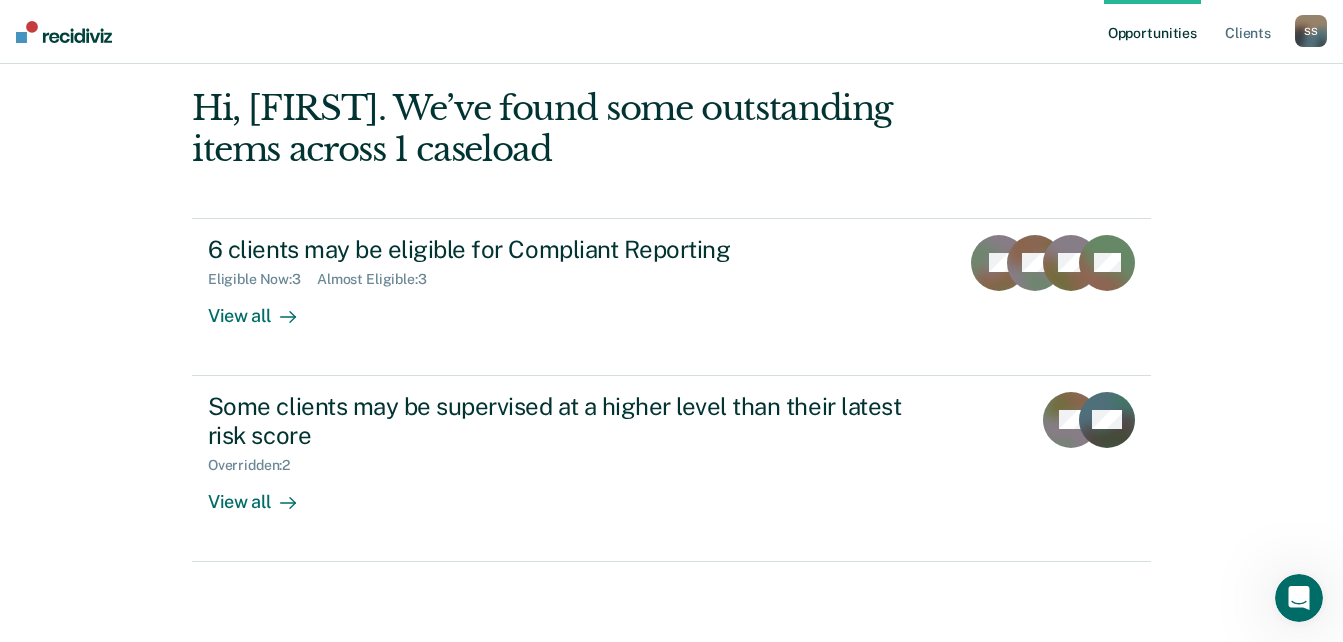 click on "S S" at bounding box center (1311, 31) 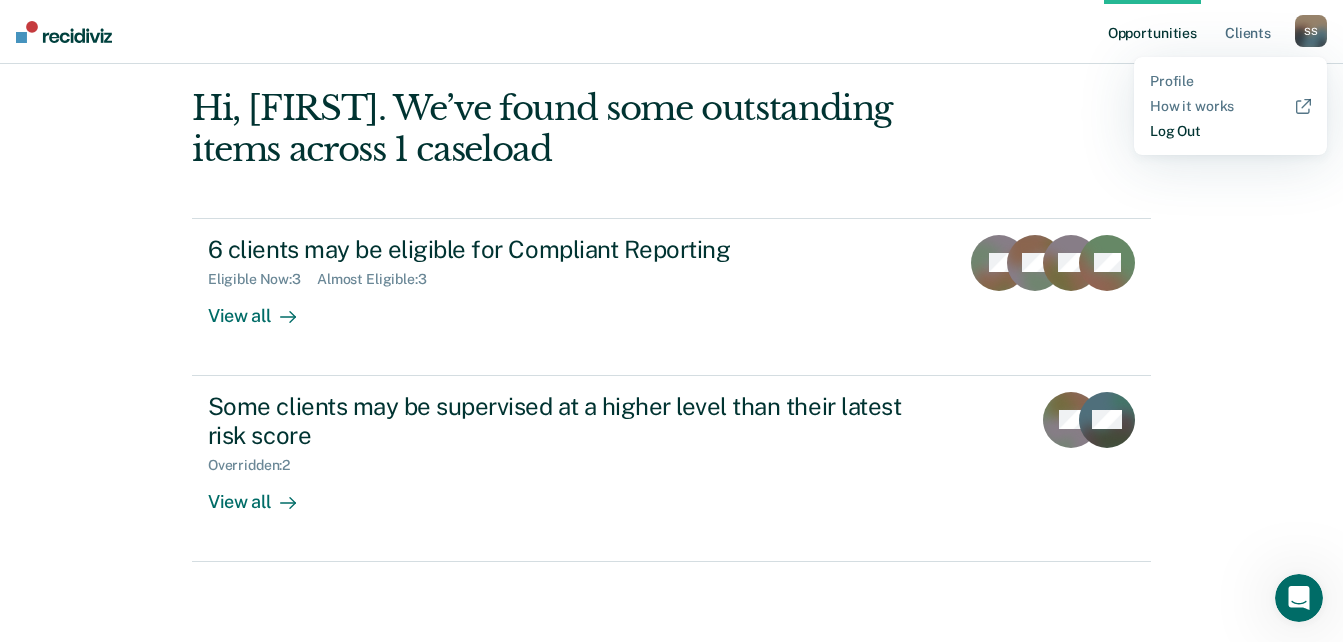 click on "Log Out" at bounding box center [1230, 131] 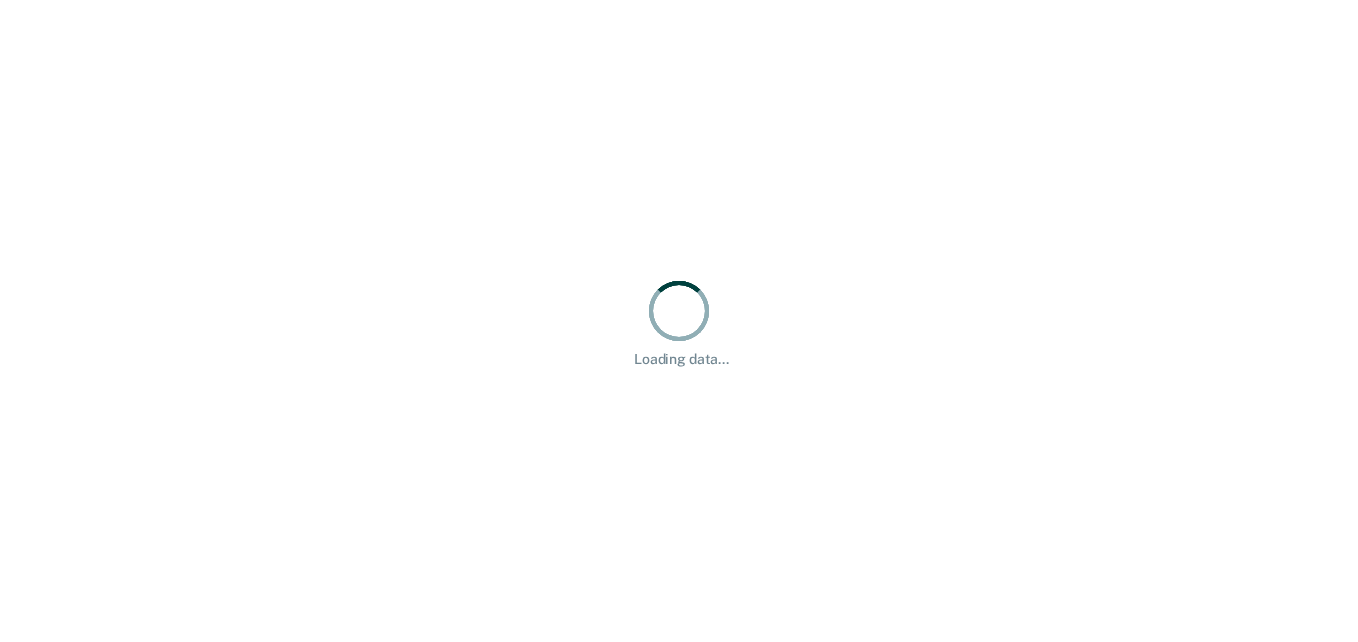 scroll, scrollTop: 0, scrollLeft: 0, axis: both 